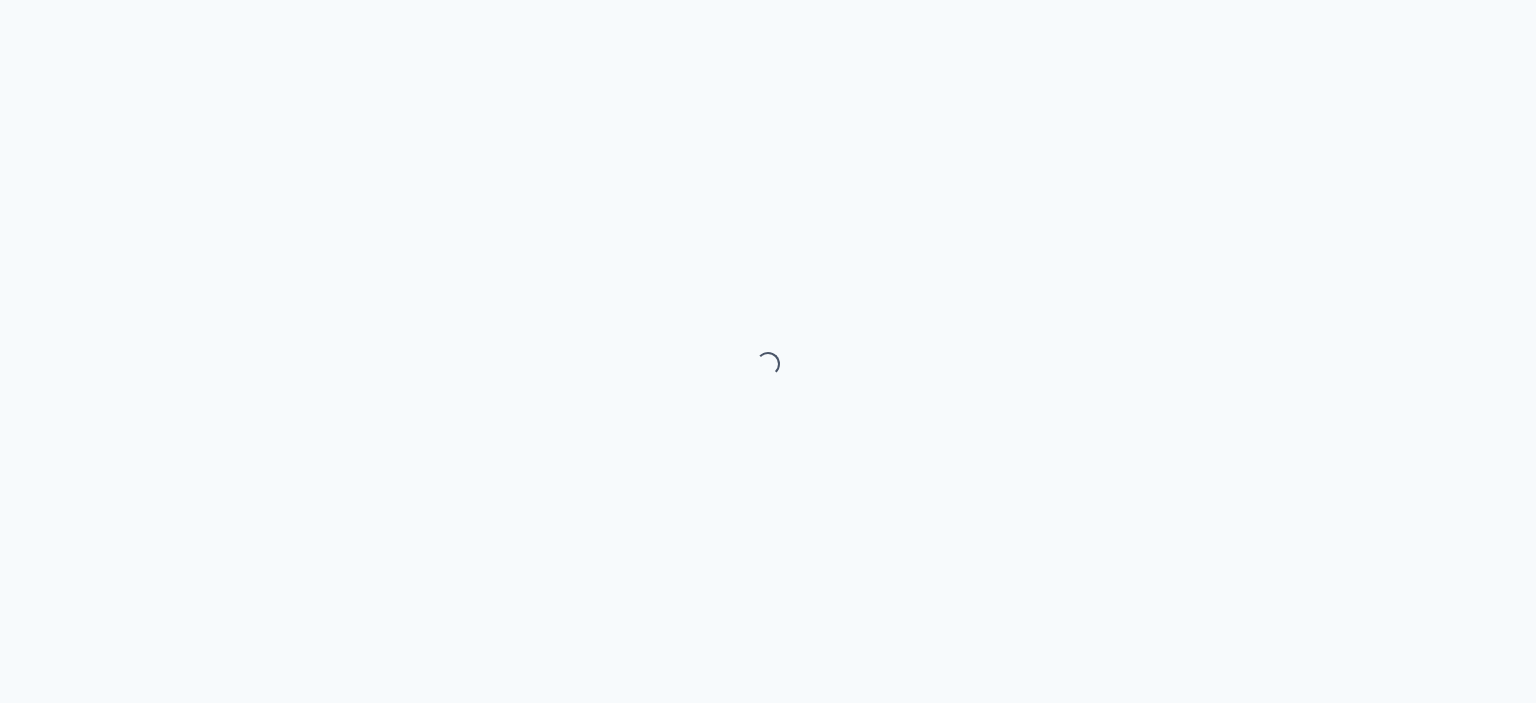 scroll, scrollTop: 0, scrollLeft: 0, axis: both 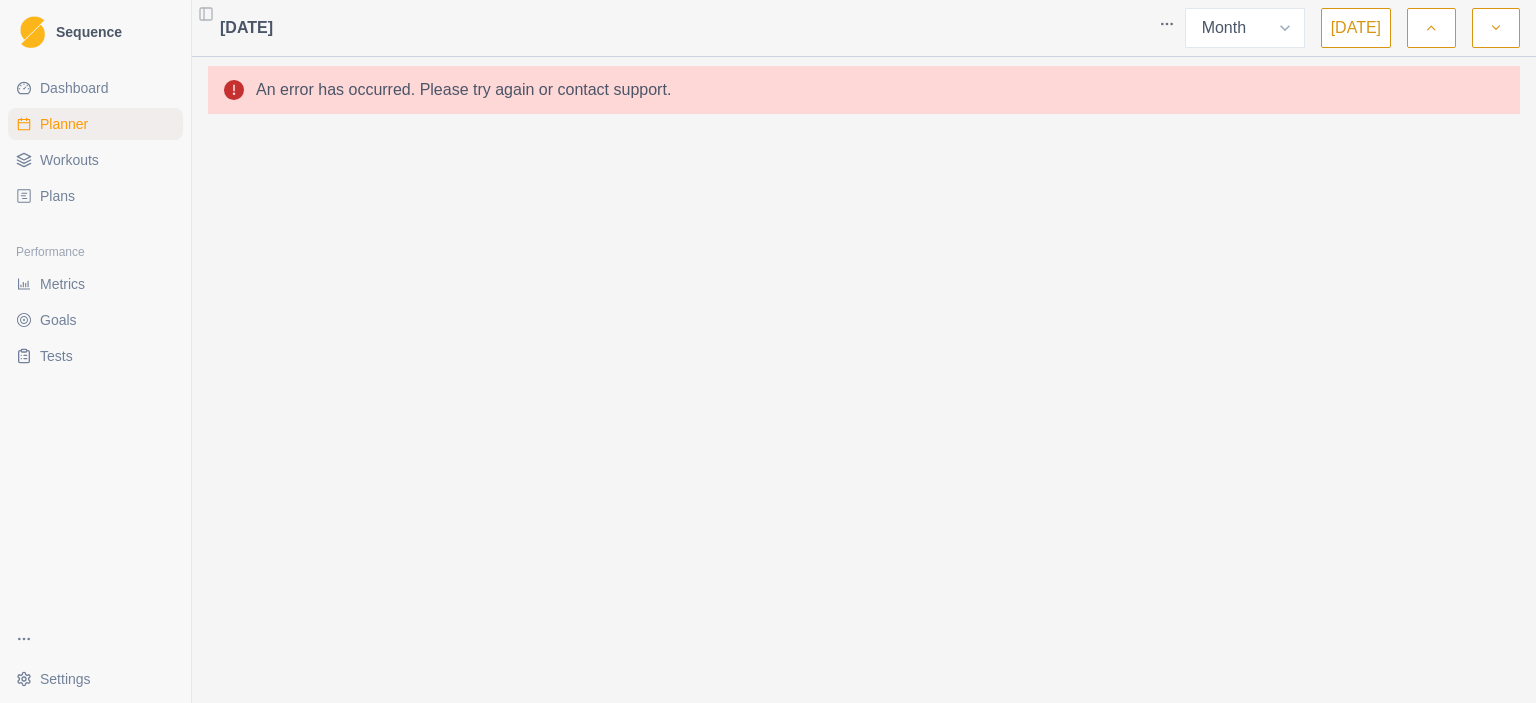 click on "Sequence" at bounding box center [89, 32] 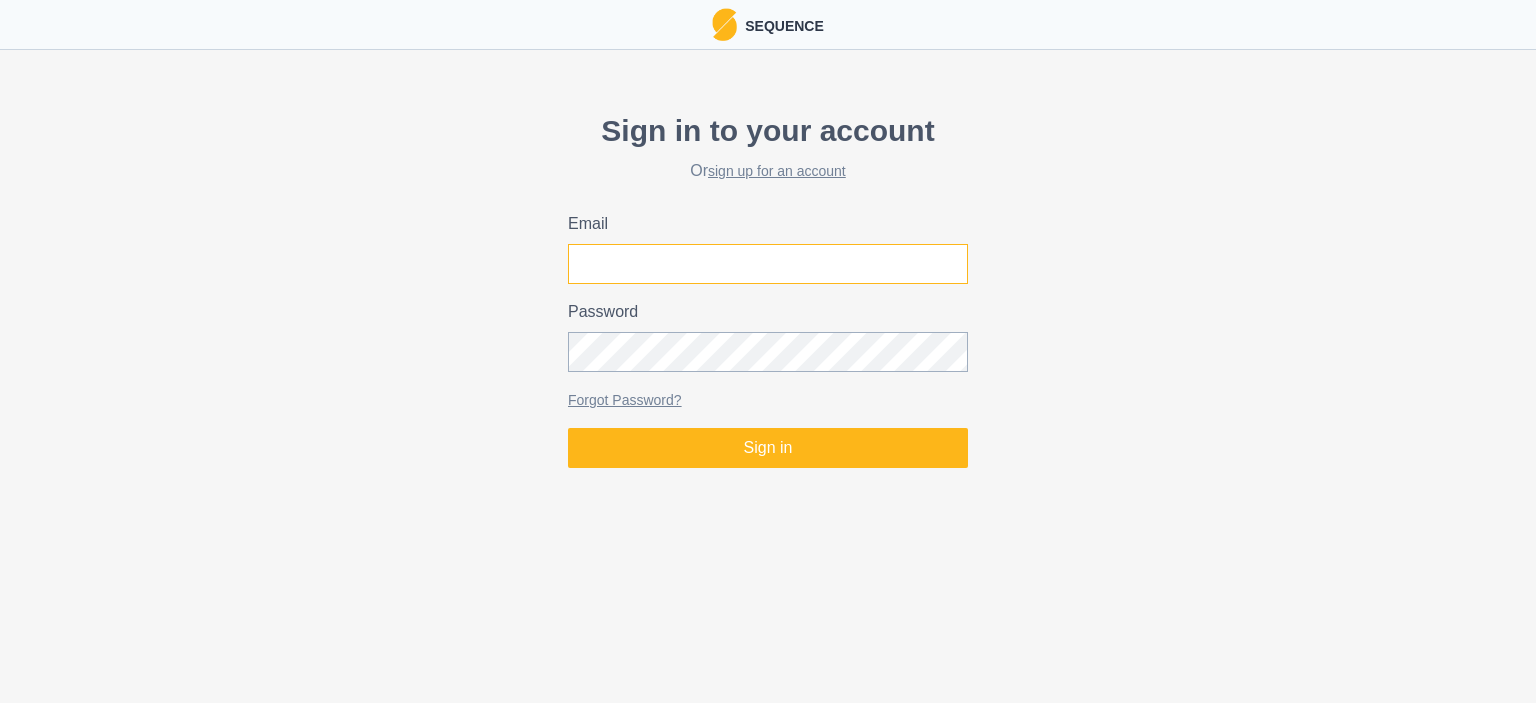 click on "Email" at bounding box center [768, 264] 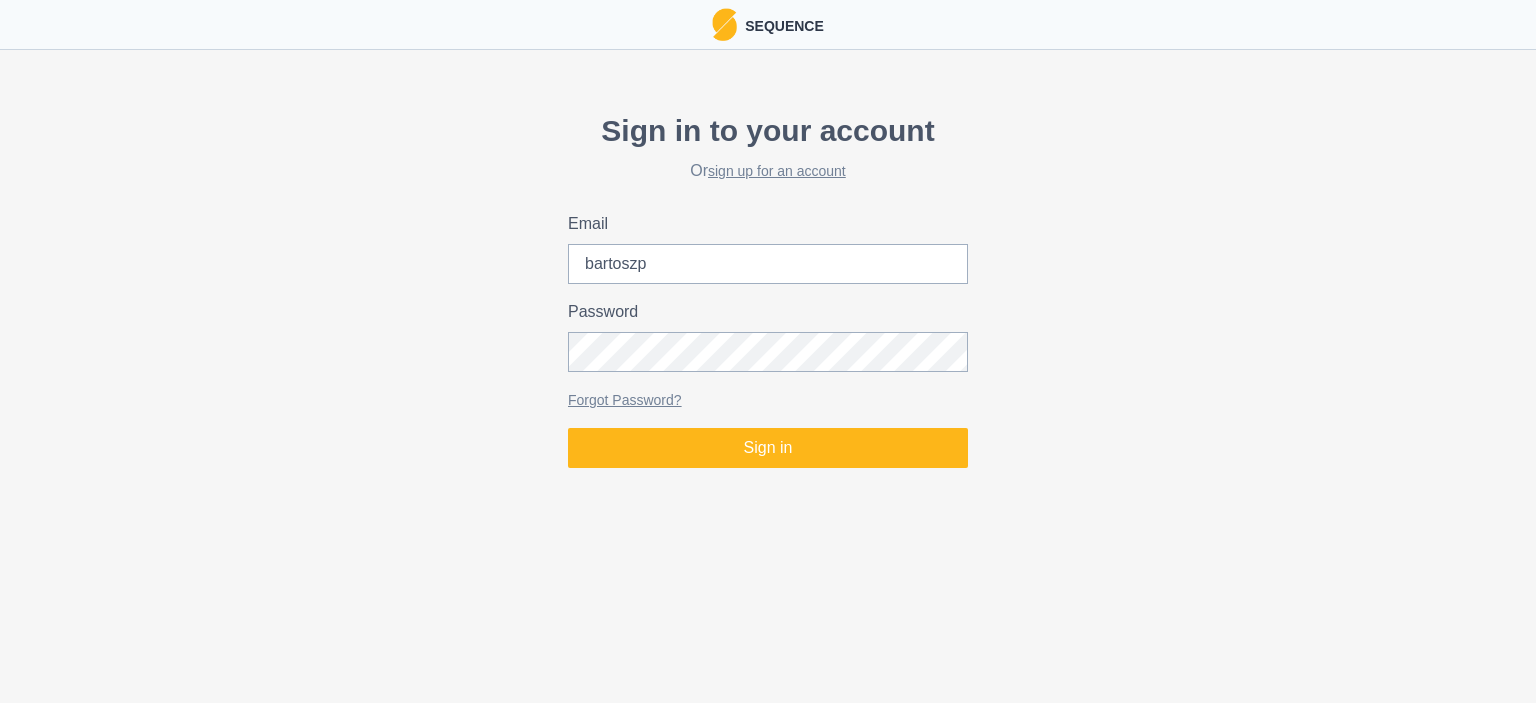type on "[EMAIL_ADDRESS][DOMAIN_NAME]" 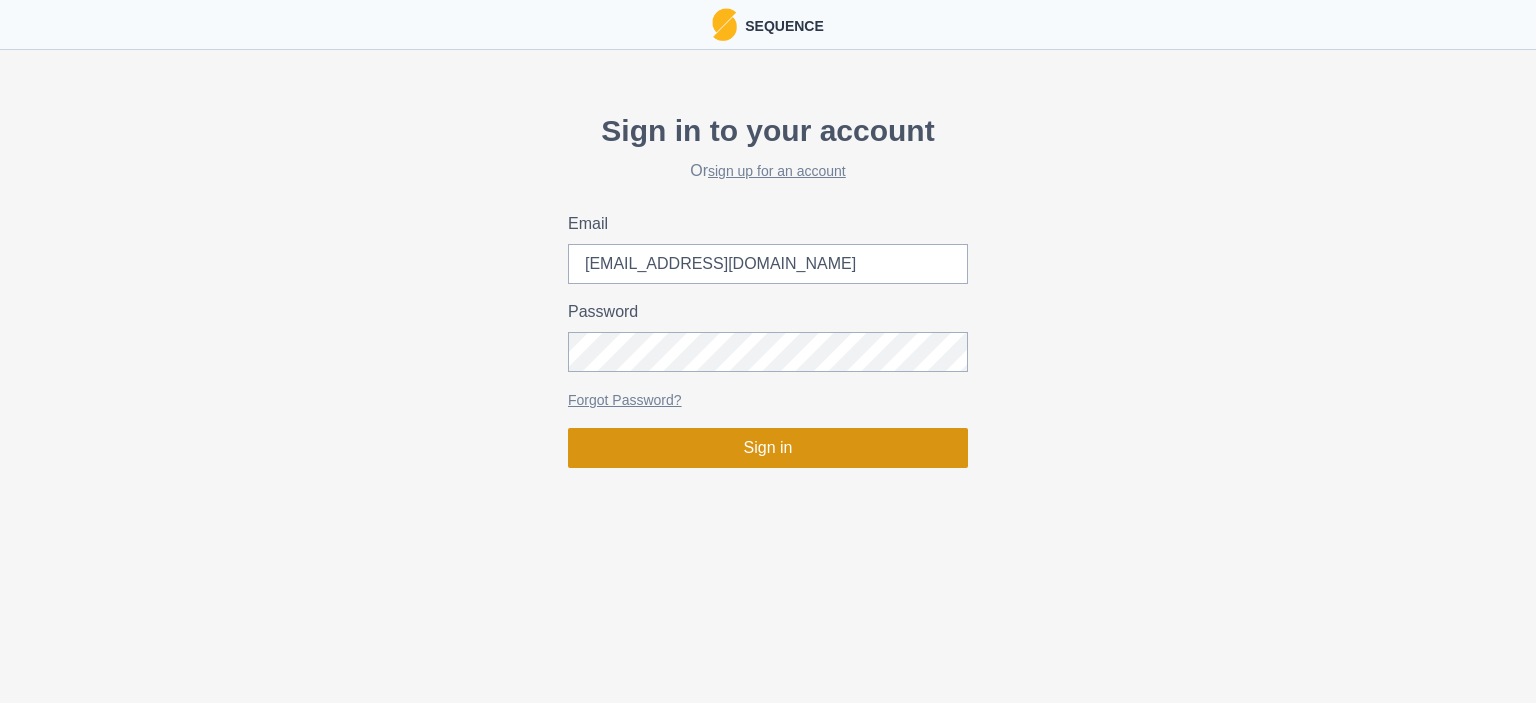 click on "Sign in" at bounding box center [768, 448] 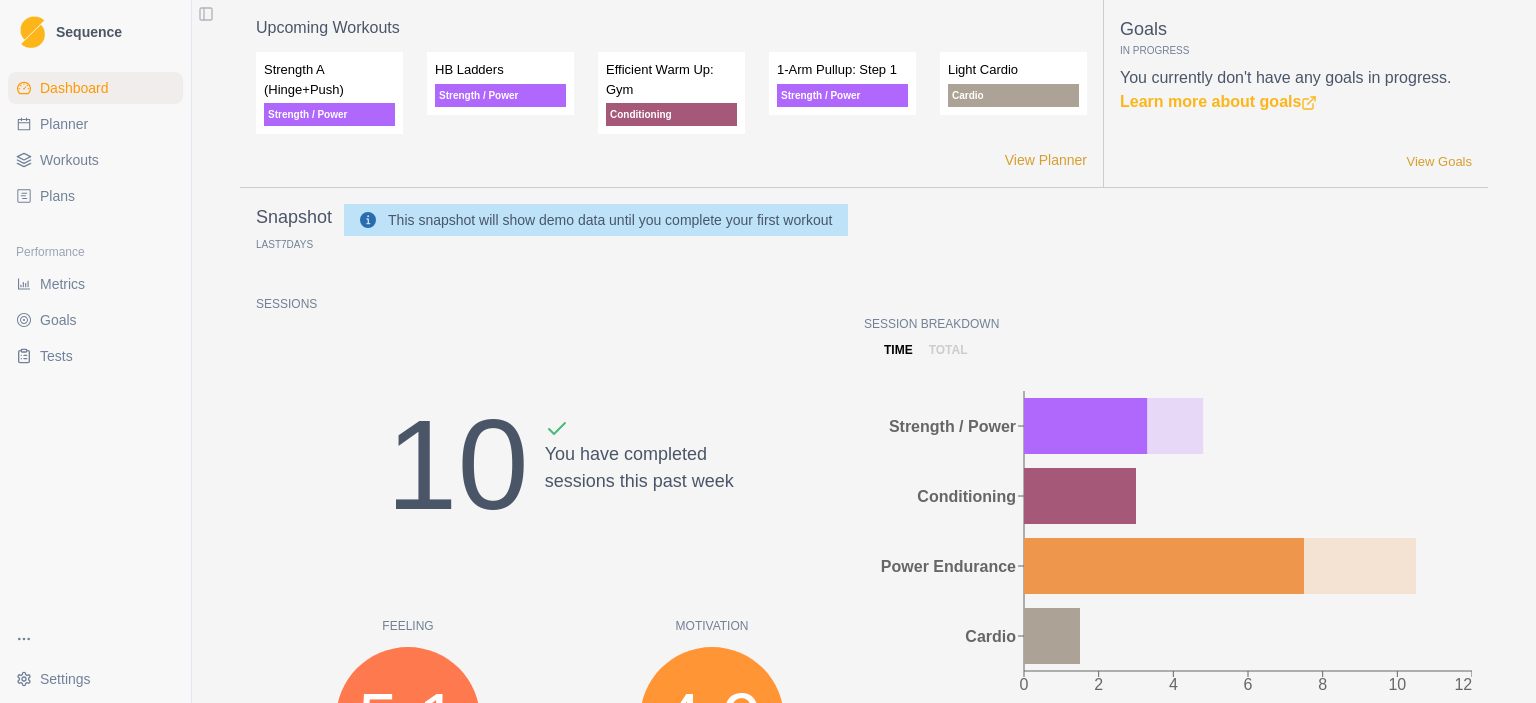 click on "Planner" at bounding box center [64, 124] 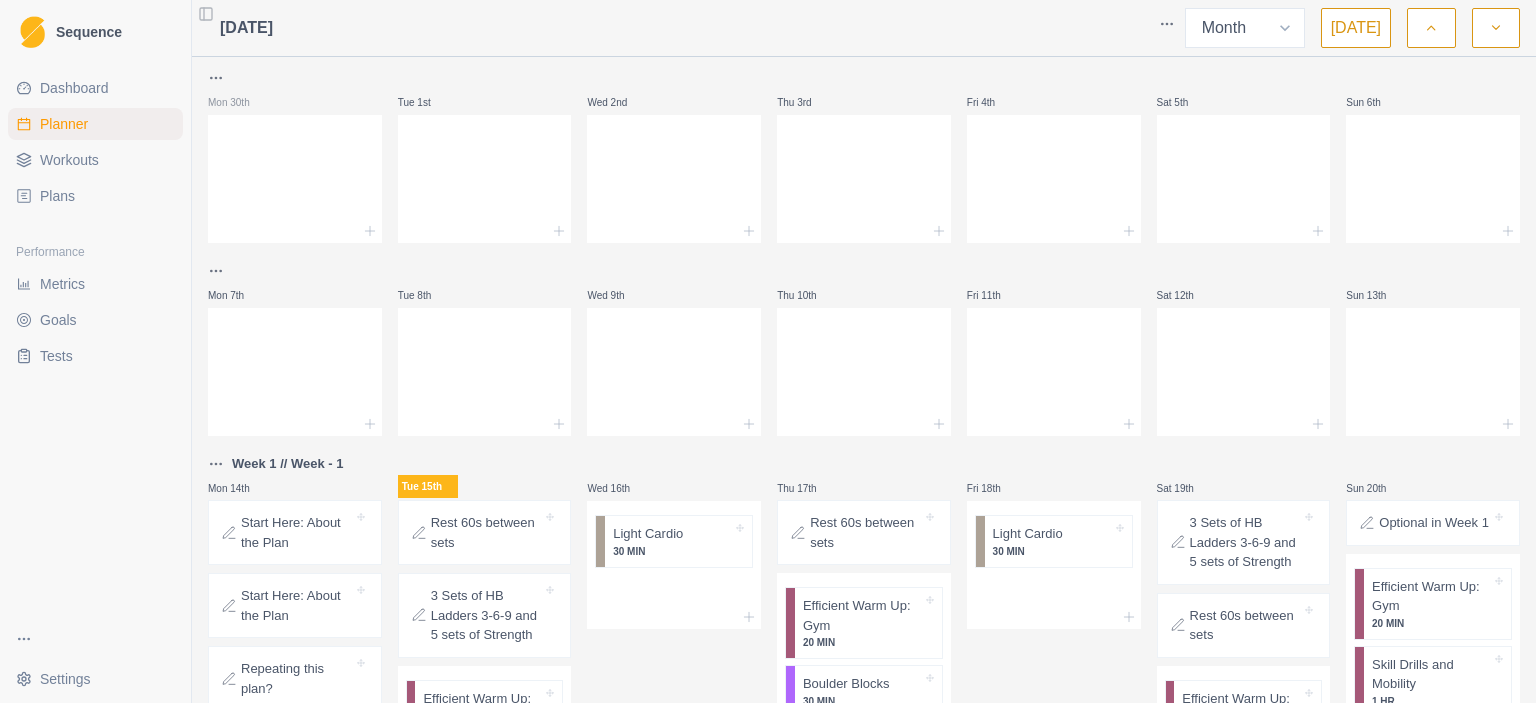 click on "Dashboard" at bounding box center [74, 88] 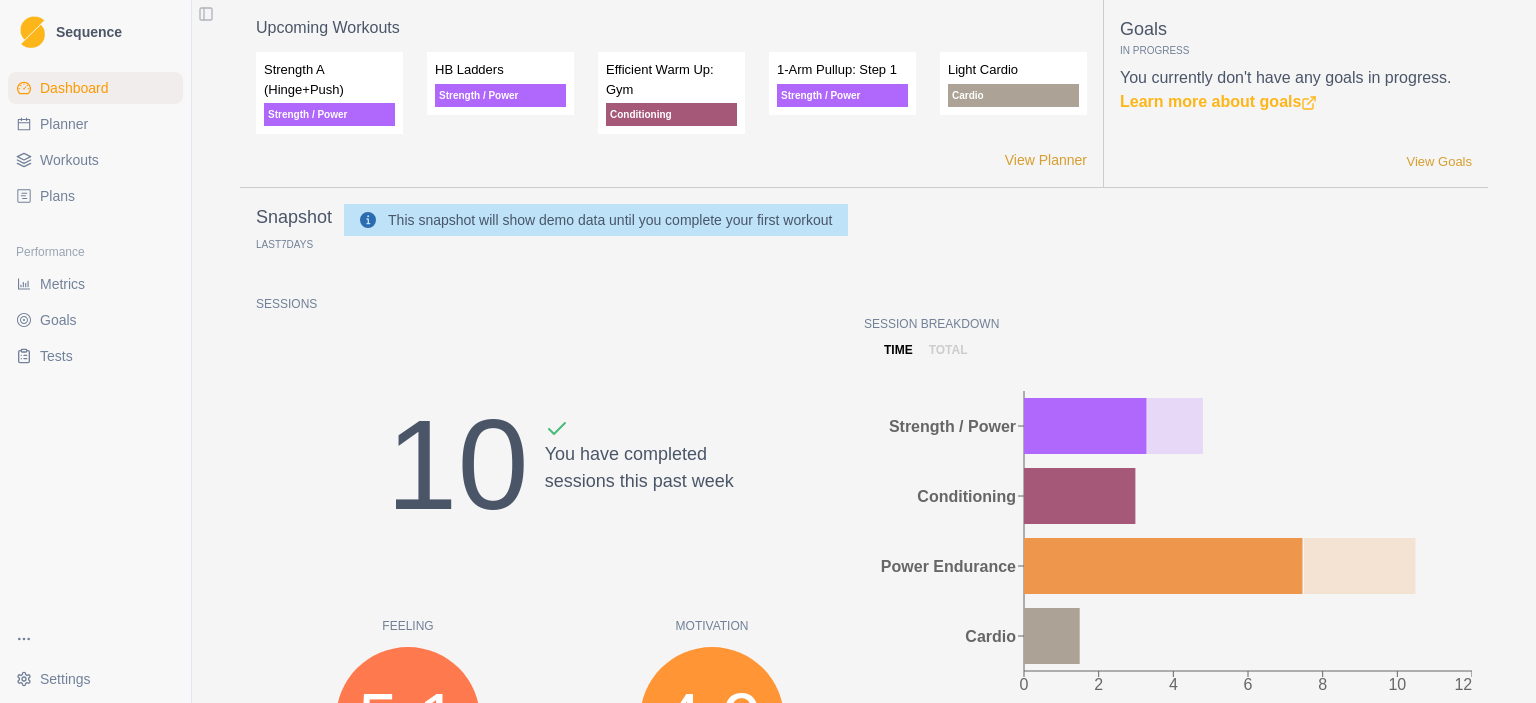 click on "Planner" at bounding box center (64, 124) 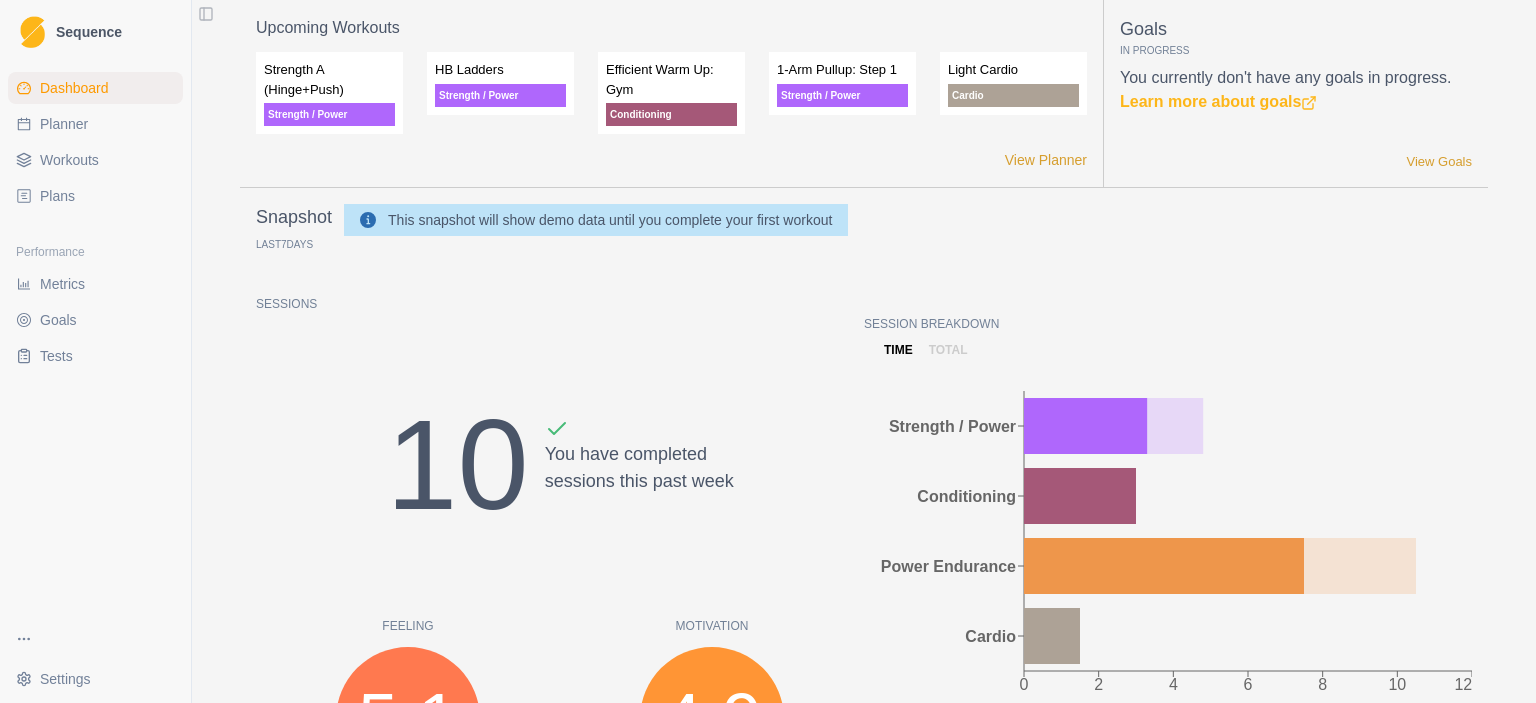 select on "month" 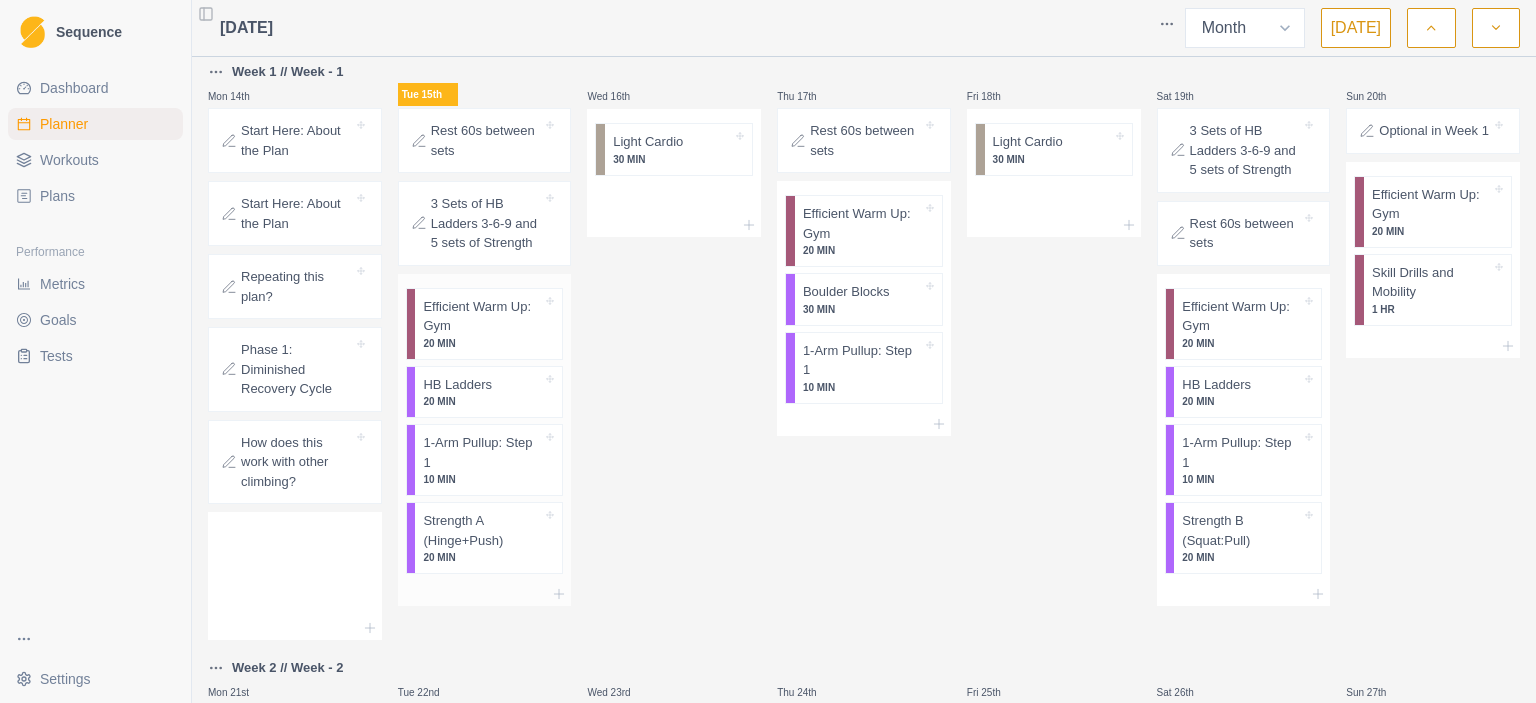 scroll, scrollTop: 400, scrollLeft: 0, axis: vertical 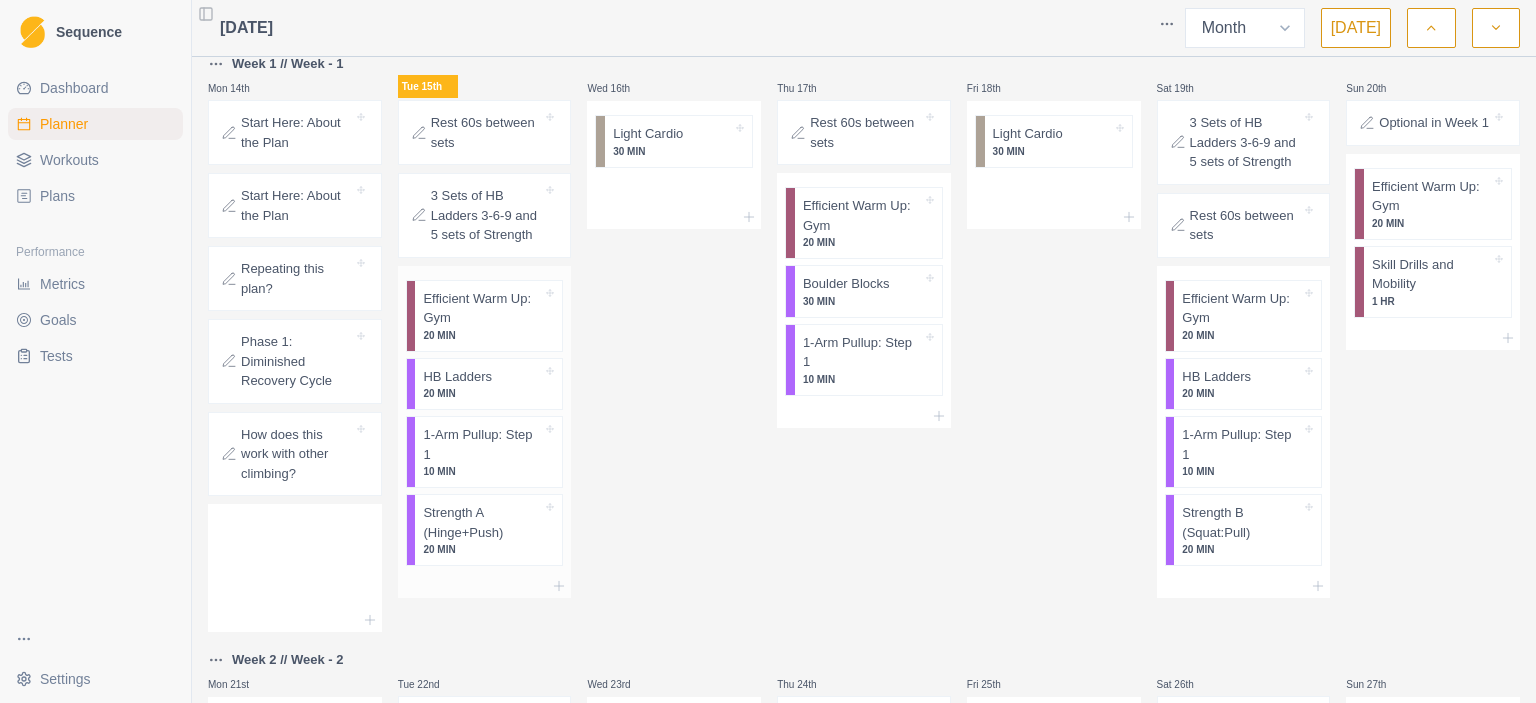click on "1-Arm Pullup: Step 1" at bounding box center (482, 444) 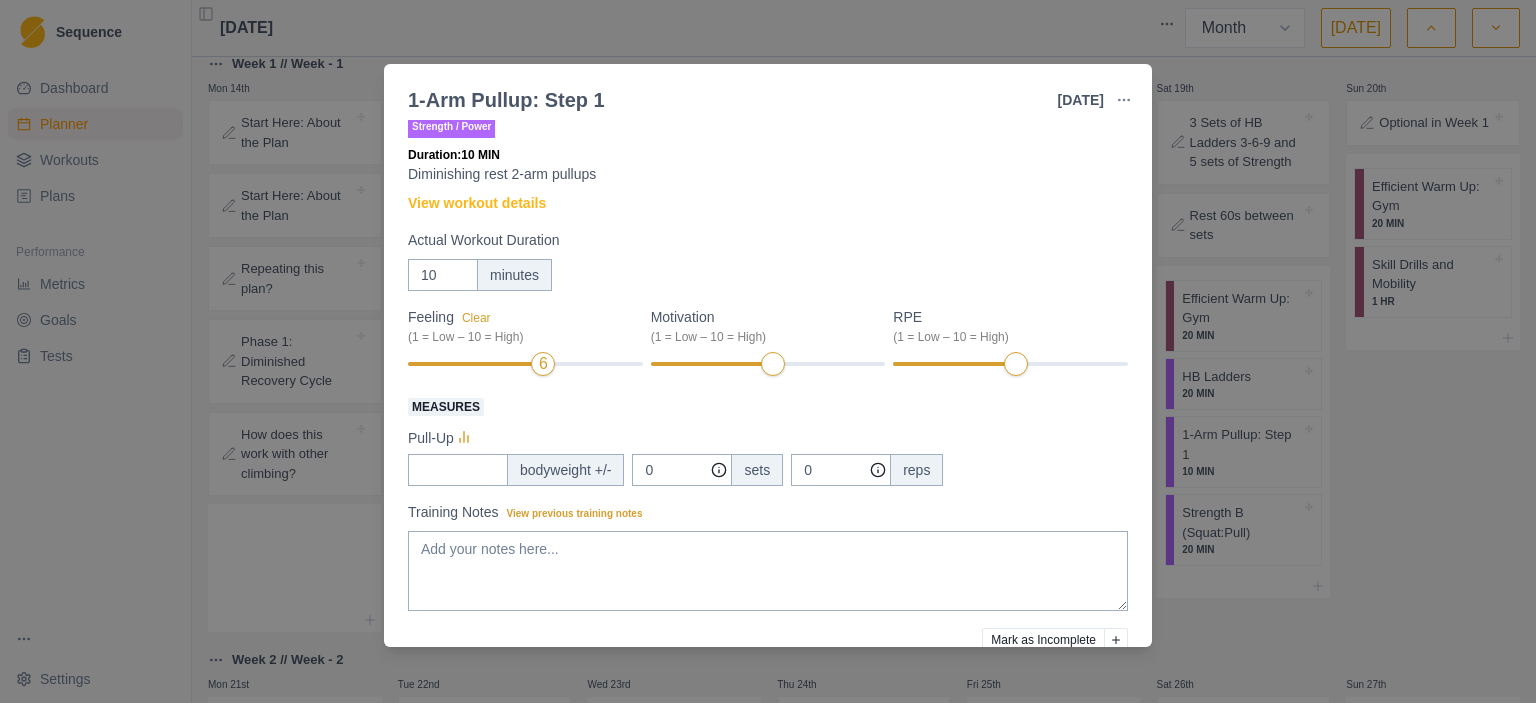 scroll, scrollTop: 0, scrollLeft: 0, axis: both 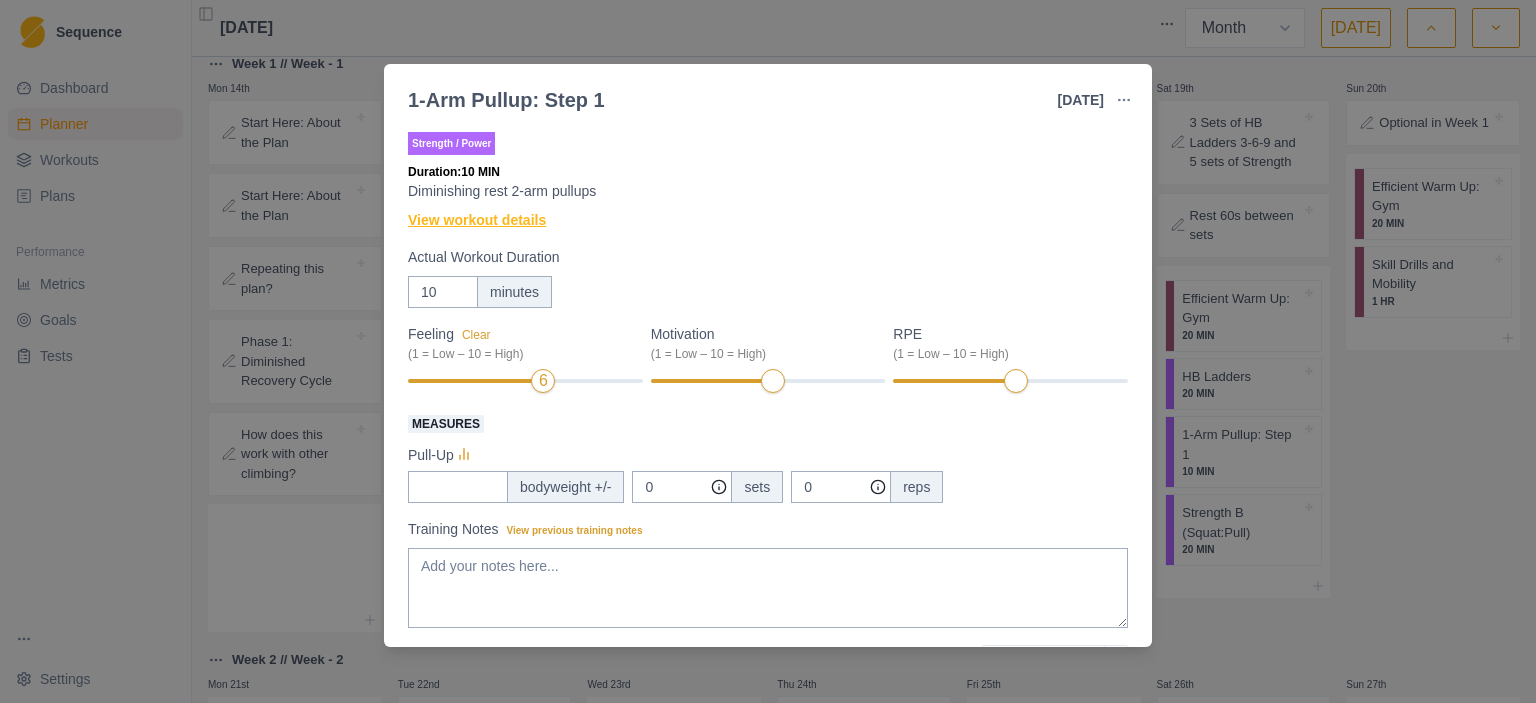 click on "View workout details" at bounding box center (477, 220) 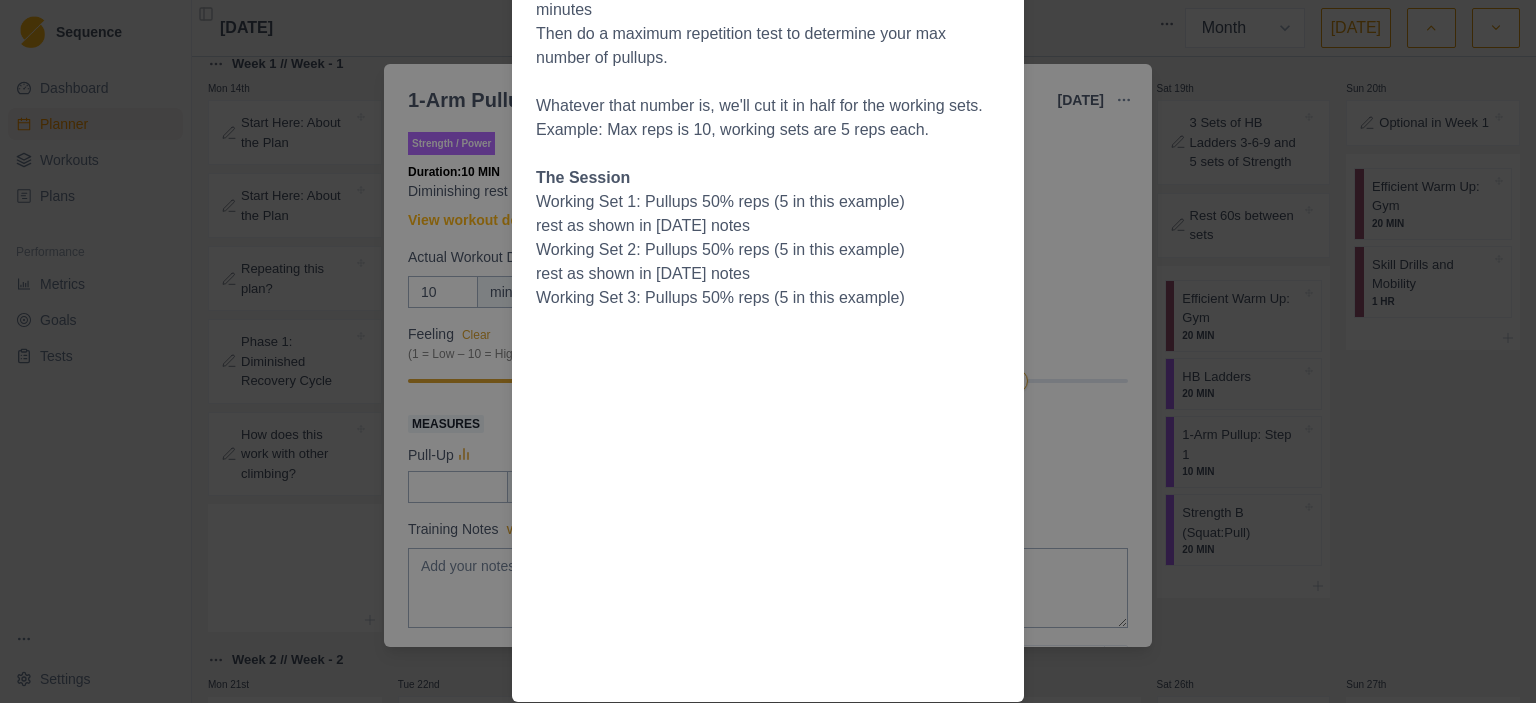 scroll, scrollTop: 255, scrollLeft: 0, axis: vertical 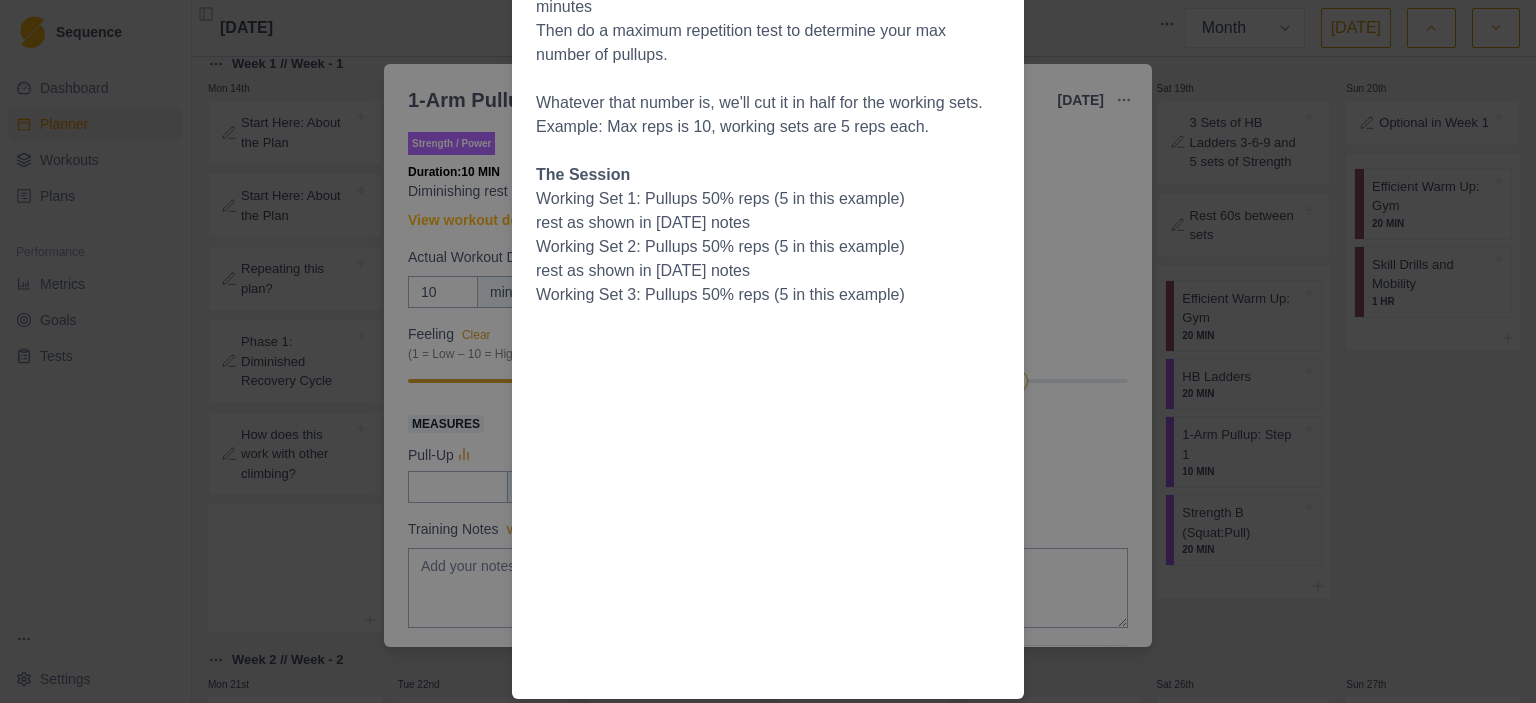click on "Workout Details Testing: The first day you do this session, warm up well with a few sets: 2 pullups, rest 1 min , 4 pullups, rest 1 minute, 6 pullups, rest 2 minutes Then do a maximum repetition test to determine your max number of pullups. Whatever that number is, we'll cut it in half for the working sets. Example: Max reps is 10, working sets are 5 reps each. The Session Working Set 1: Pullups 50% reps (5 in this example) rest as shown in [DATE] notes Working Set 2: Pullups 50% reps (5 in this example) rest as shown in [DATE] notes Working Set 3: Pullups 50% reps (5 in this example)" at bounding box center (768, 351) 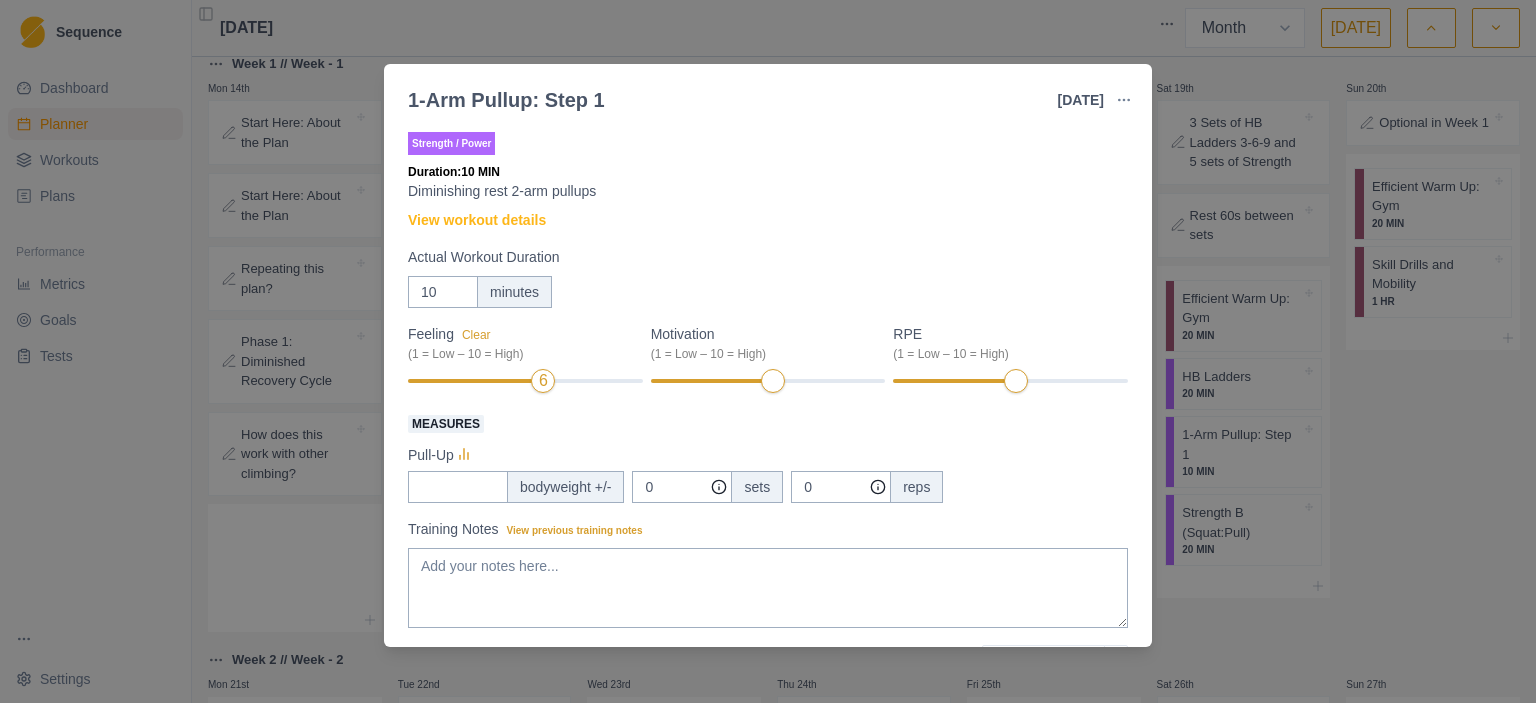 click on "1-Arm Pullup: Step 1 [DATE] Link To Goal View Workout Metrics Edit Original Workout Reschedule Workout Remove From Schedule Strength / Power Duration:  10 MIN Diminishing rest 2-arm pullups View workout details Actual Workout Duration 10 minutes Feeling Clear (1 = Low – 10 = High) 6 Motivation (1 = Low – 10 = High) RPE (1 = Low – 10 = High) Measures Pull-Up bodyweight +/- 0 sets 0 reps Training Notes View previous training notes Mark as Incomplete Complete Workout" at bounding box center (768, 351) 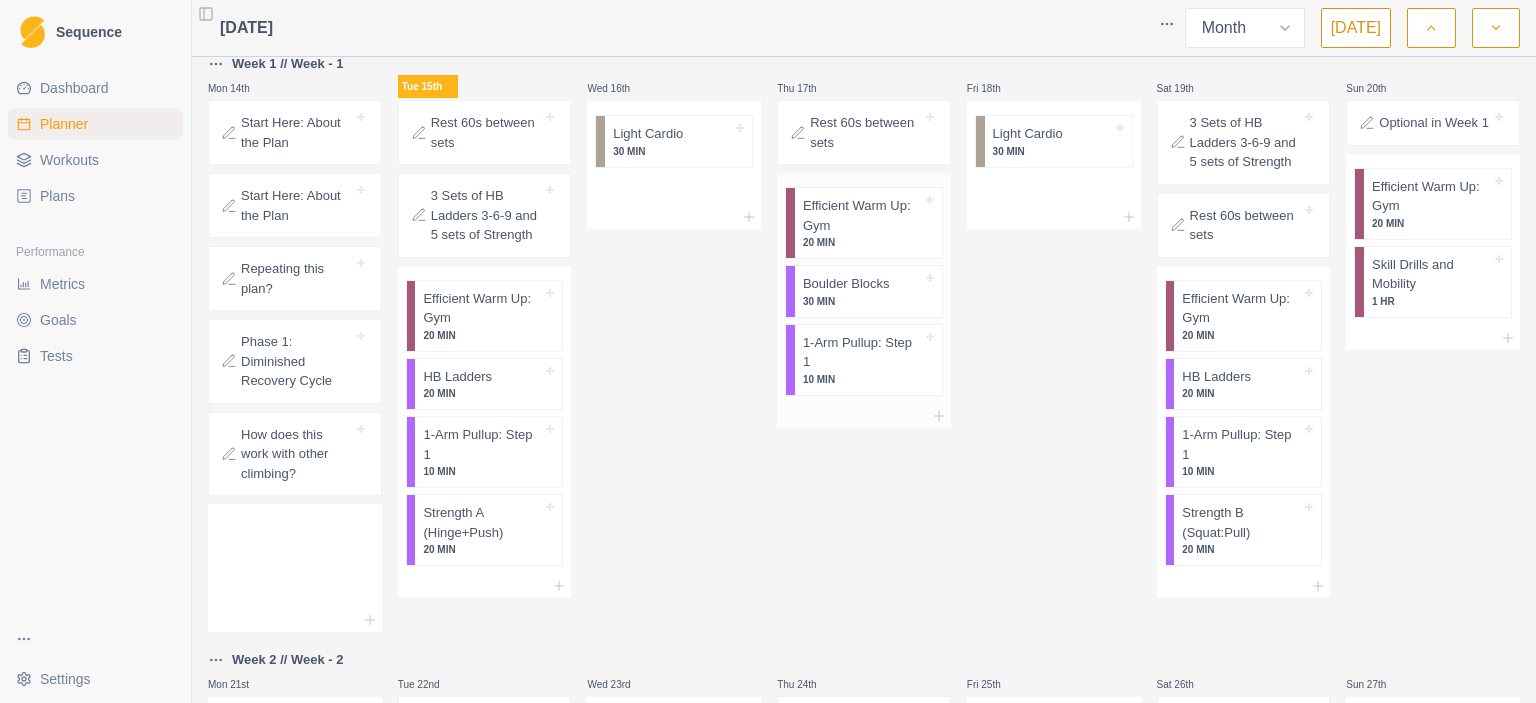 click on "1-Arm Pullup: Step 1" at bounding box center (862, 352) 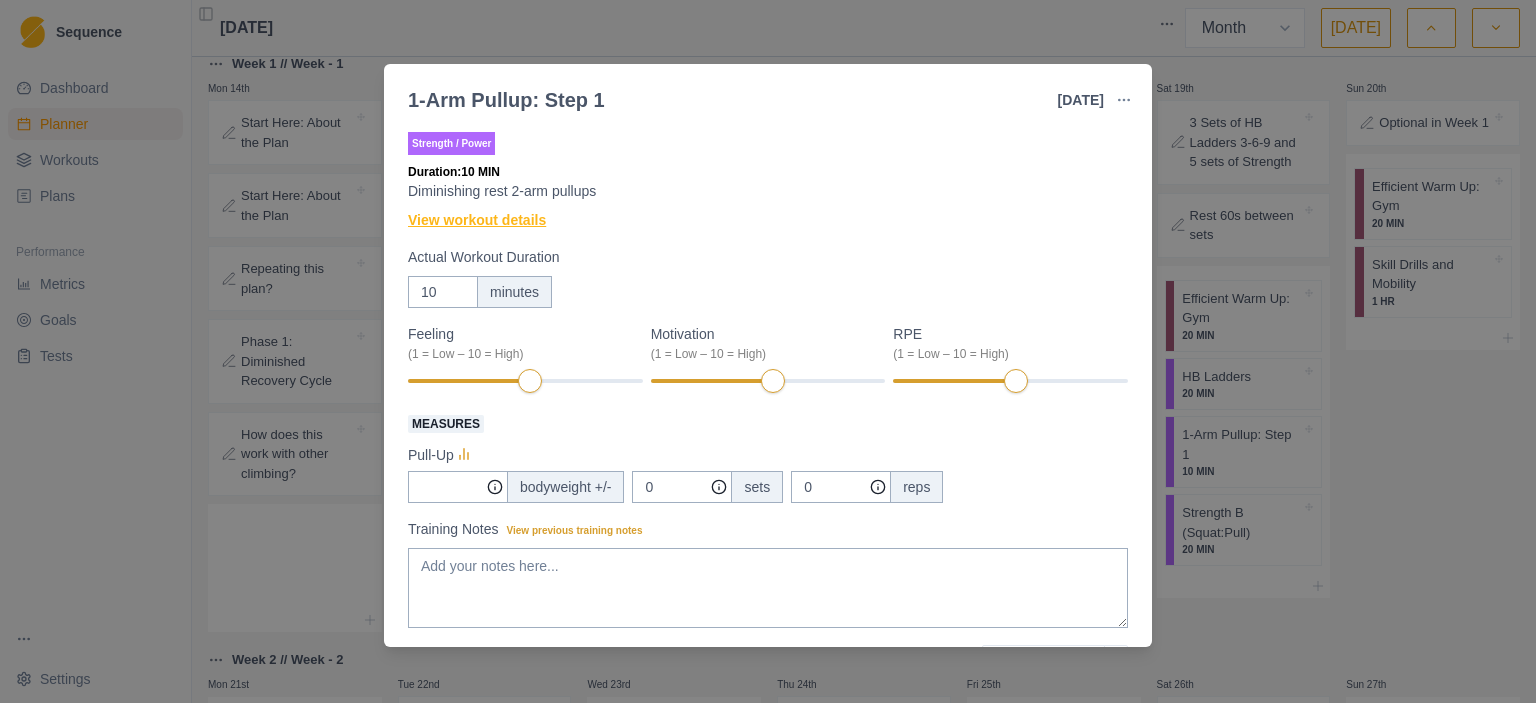 click on "View workout details" at bounding box center (477, 220) 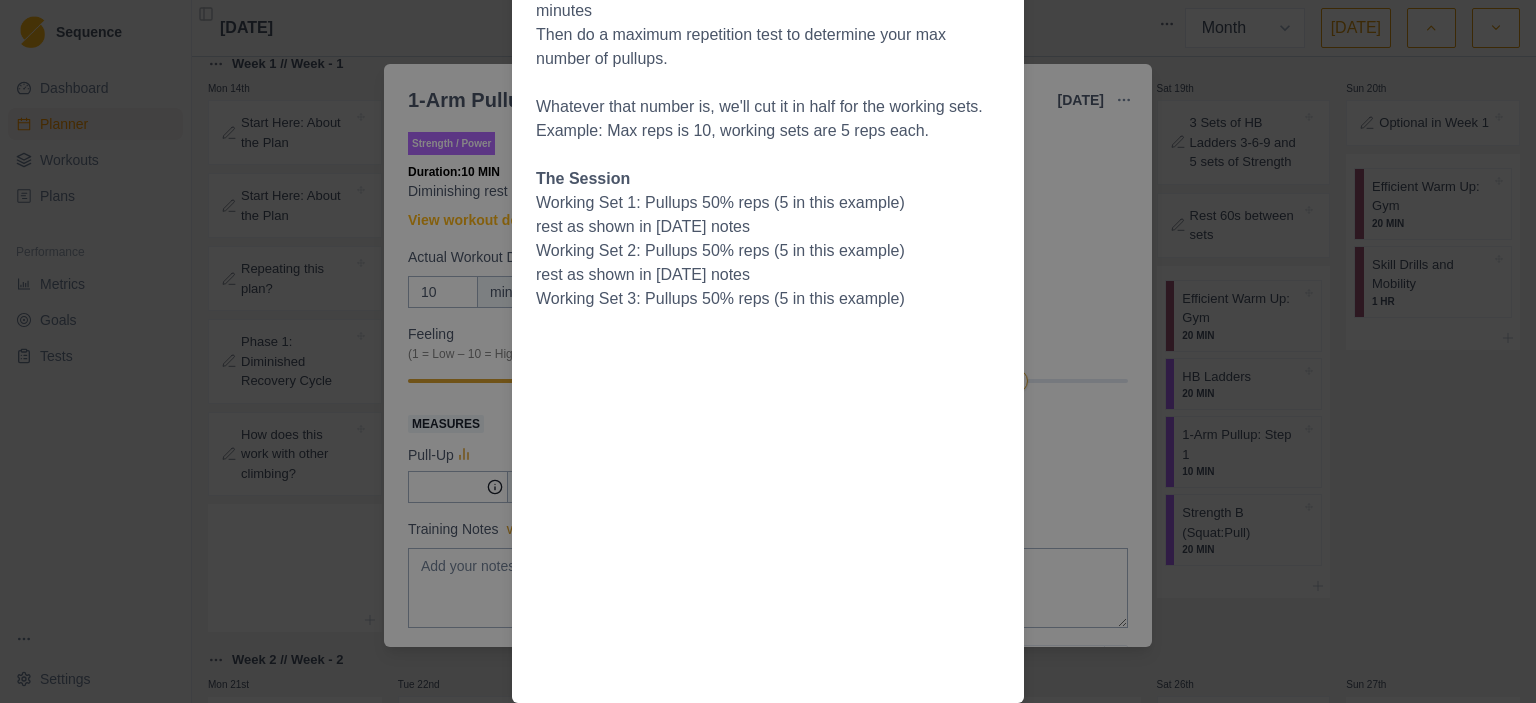 scroll, scrollTop: 255, scrollLeft: 0, axis: vertical 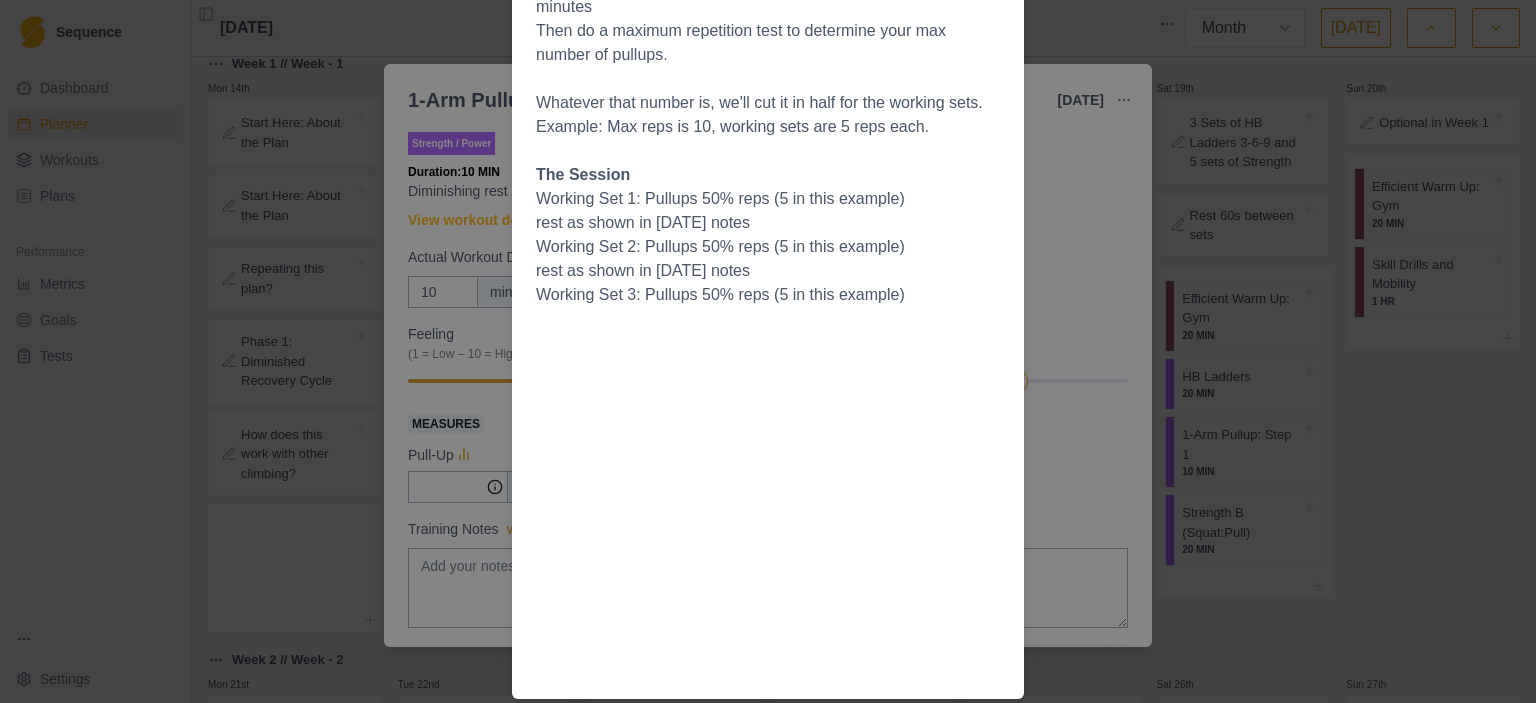 drag, startPoint x: 1304, startPoint y: 403, endPoint x: 1287, endPoint y: 400, distance: 17.262676 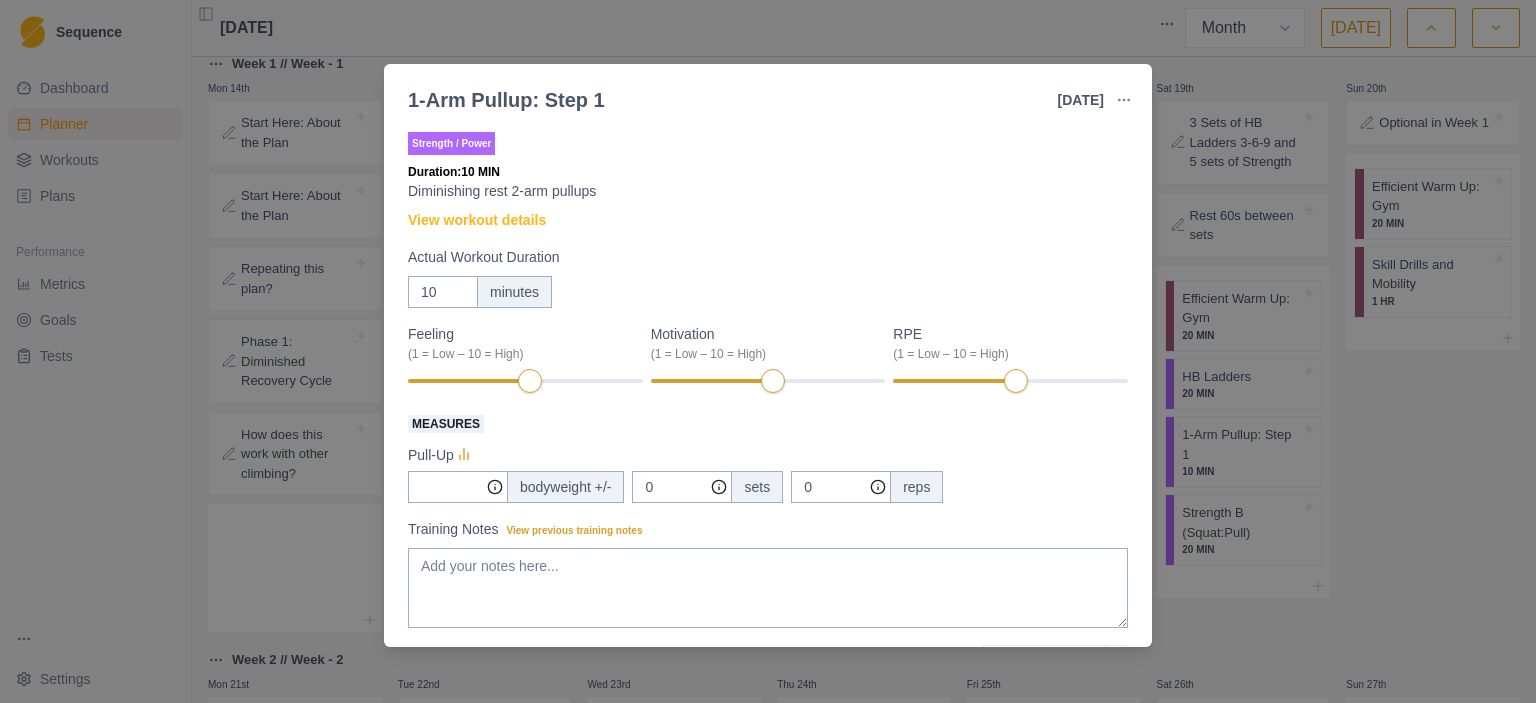 click on "1-Arm Pullup: Step 1 [DATE] Link To Goal View Workout Metrics Edit Original Workout Reschedule Workout Remove From Schedule Strength / Power Duration:  10 MIN Diminishing rest 2-arm pullups View workout details Actual Workout Duration 10 minutes Feeling (1 = Low – 10 = High) Motivation (1 = Low – 10 = High) RPE (1 = Low – 10 = High) Measures Pull-Up bodyweight +/- 0 sets 0 reps Training Notes View previous training notes Mark as Incomplete Complete Workout" at bounding box center [768, 351] 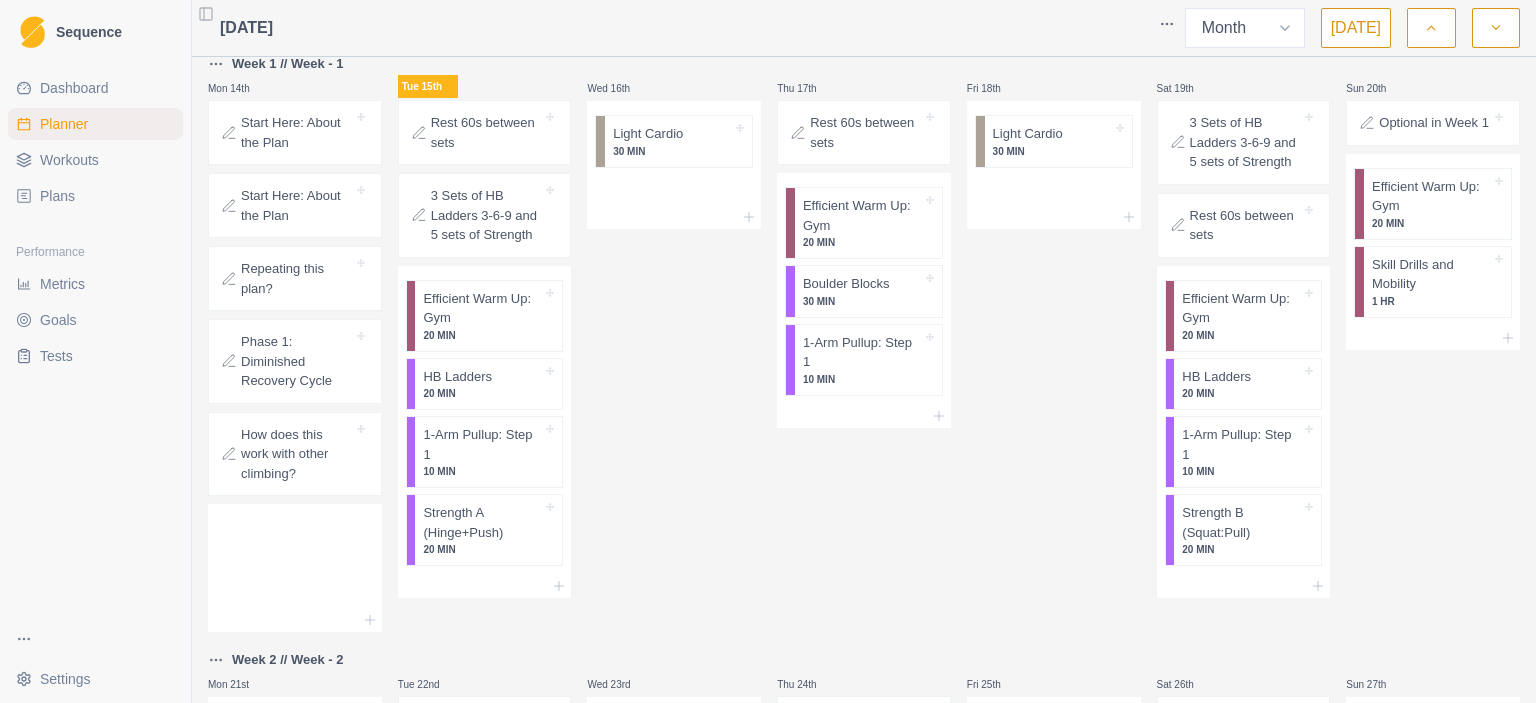 click on "Rest 60s between sets" at bounding box center (866, 132) 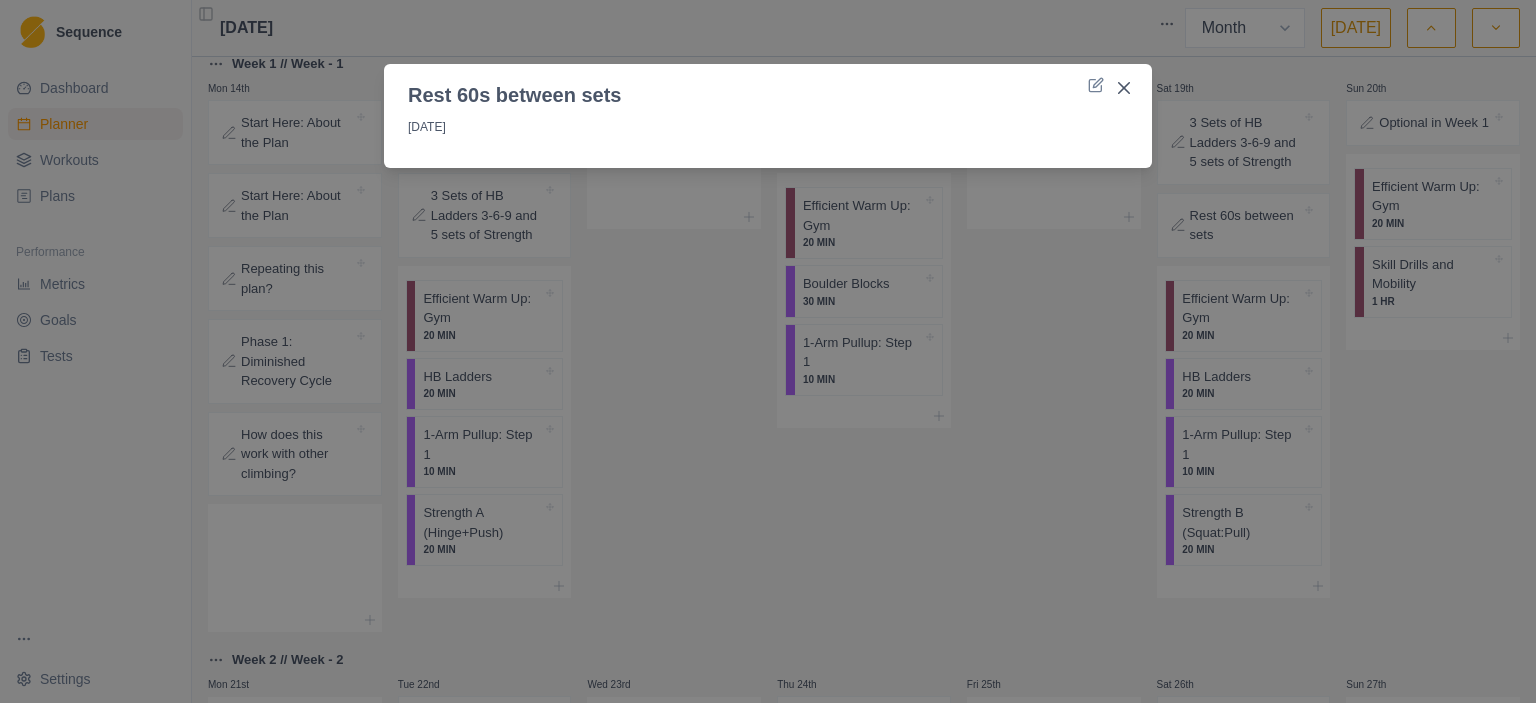 click on "Rest 60s between sets [DATE]" at bounding box center [768, 351] 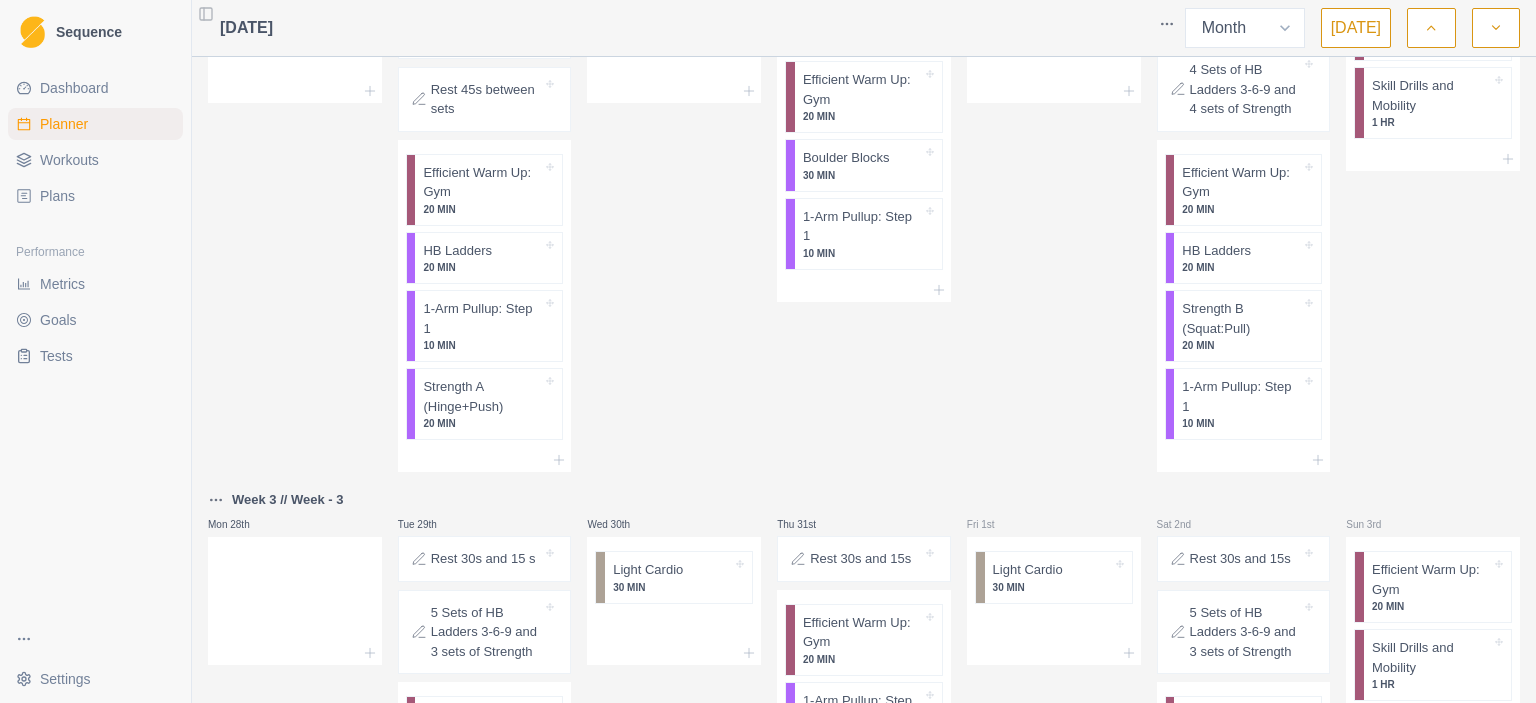 scroll, scrollTop: 1482, scrollLeft: 0, axis: vertical 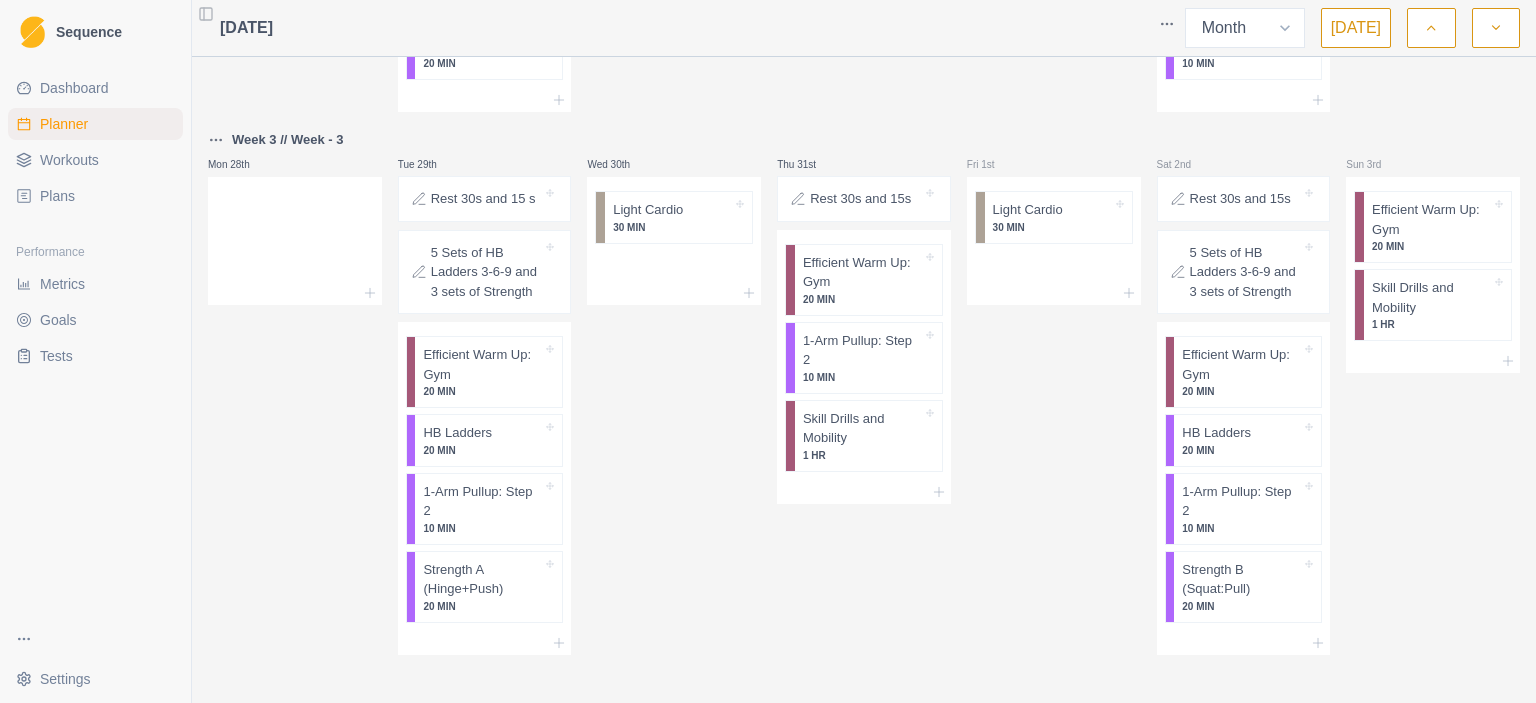 click on "Rest 30s and 15s" at bounding box center [860, 199] 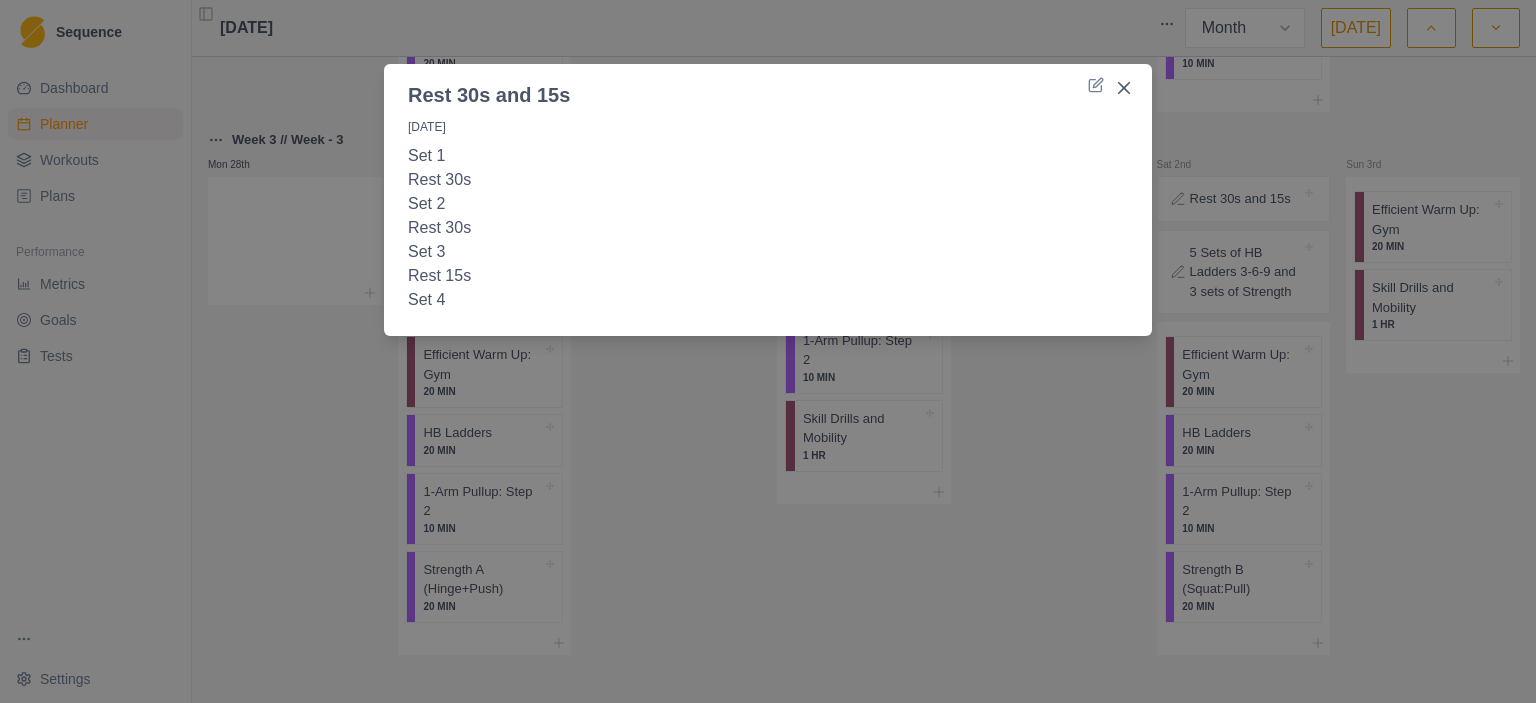 click on "Rest 30s" at bounding box center [768, 180] 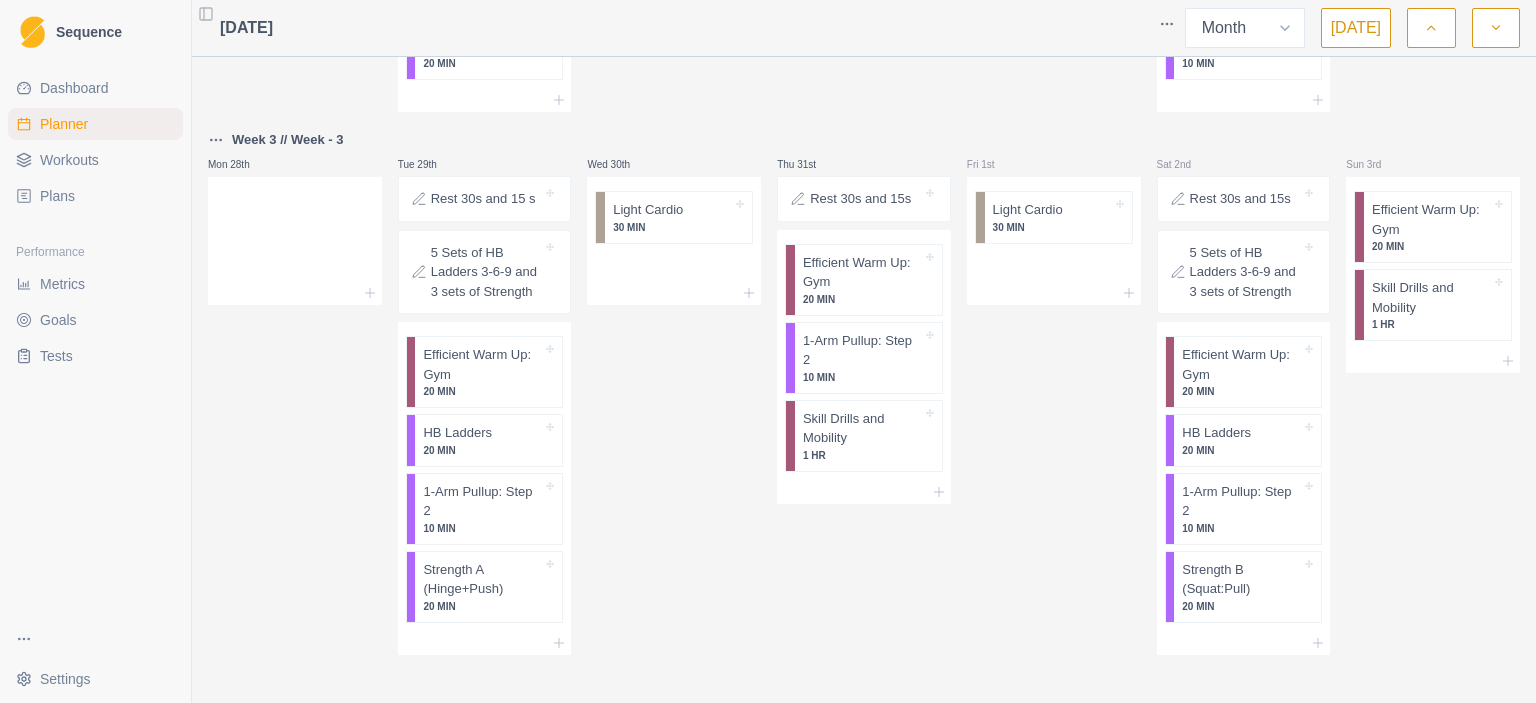 click on "Rest 30s and 15s" at bounding box center (1244, 199) 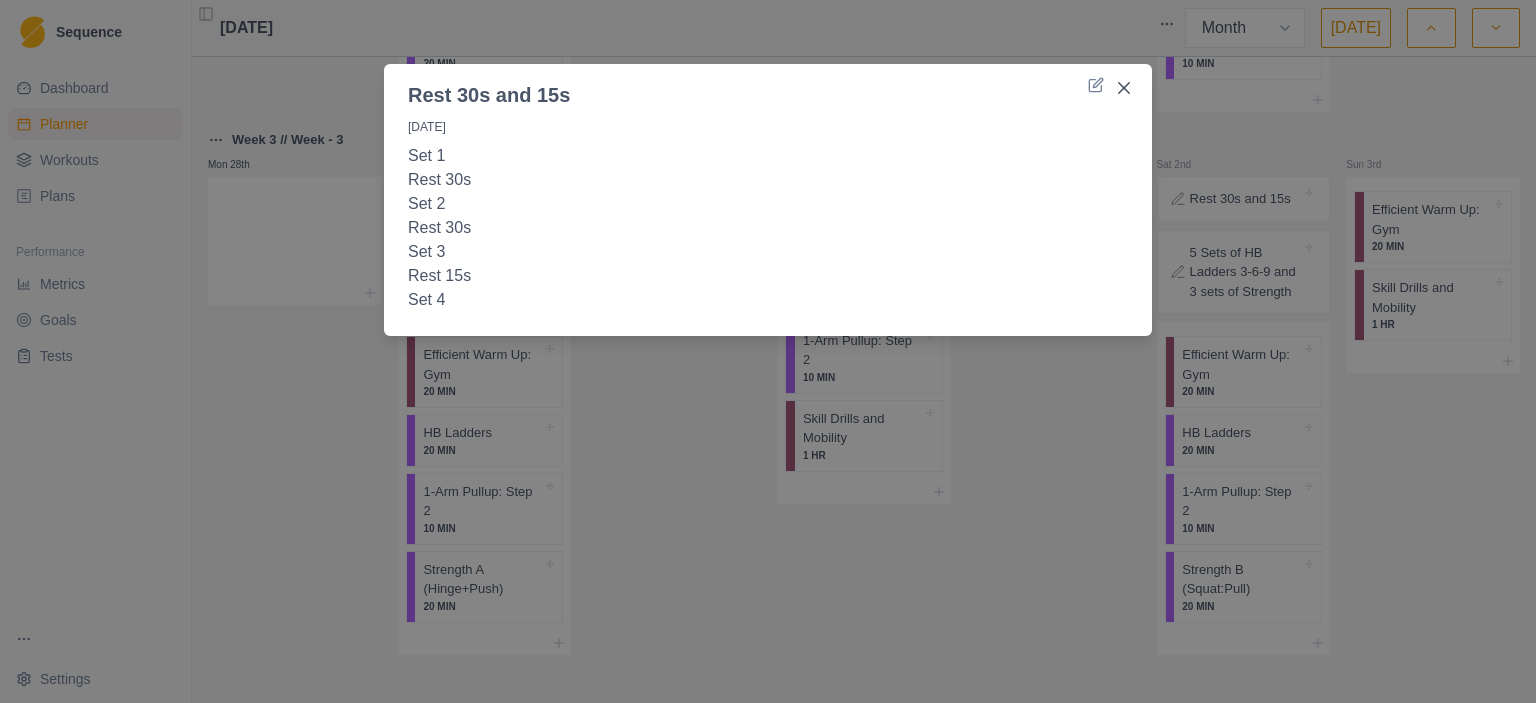 click on "Rest 30s and 15s [DATE] Set 1 Rest 30s Set 2 Rest 30s Set 3 Rest 15s Set 4" at bounding box center (768, 351) 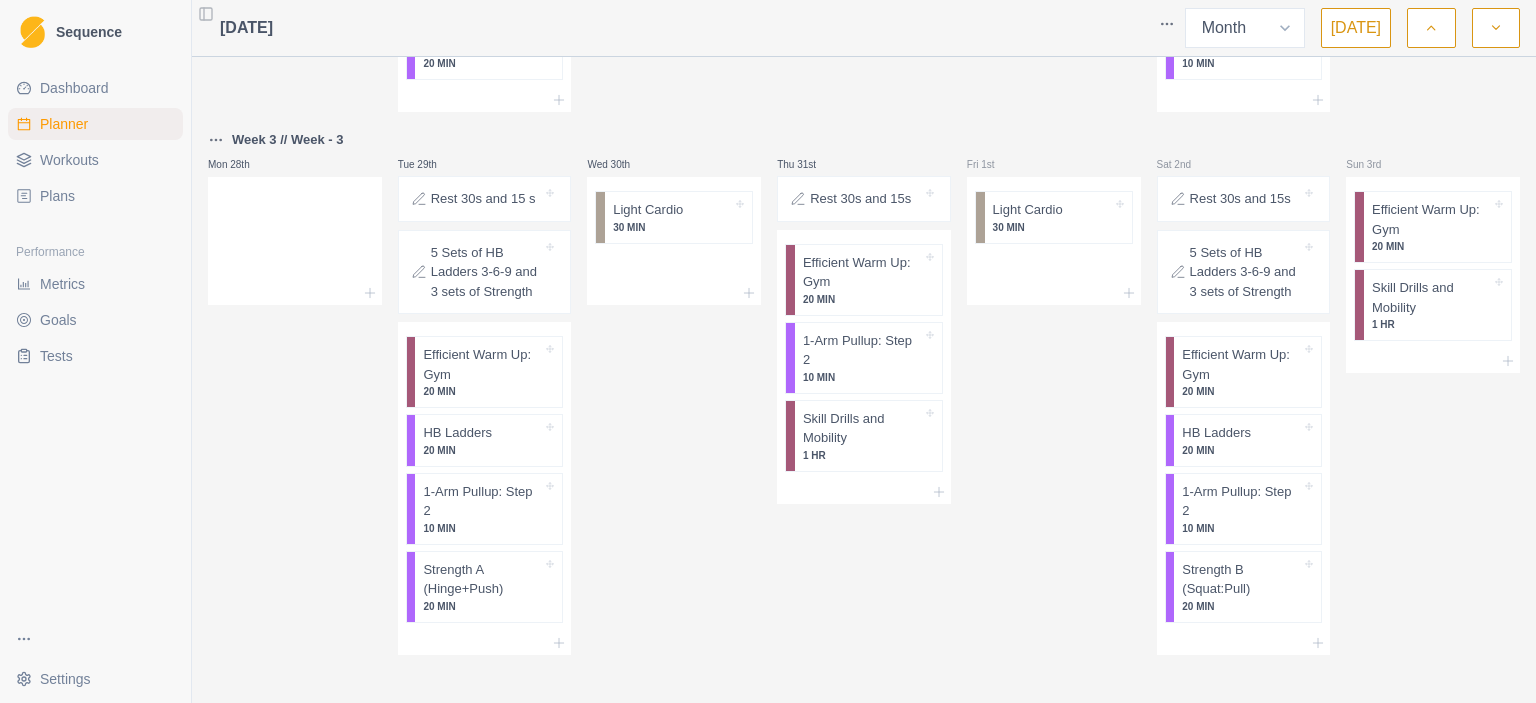 click on "Rest 30s and 15 s" at bounding box center (485, 199) 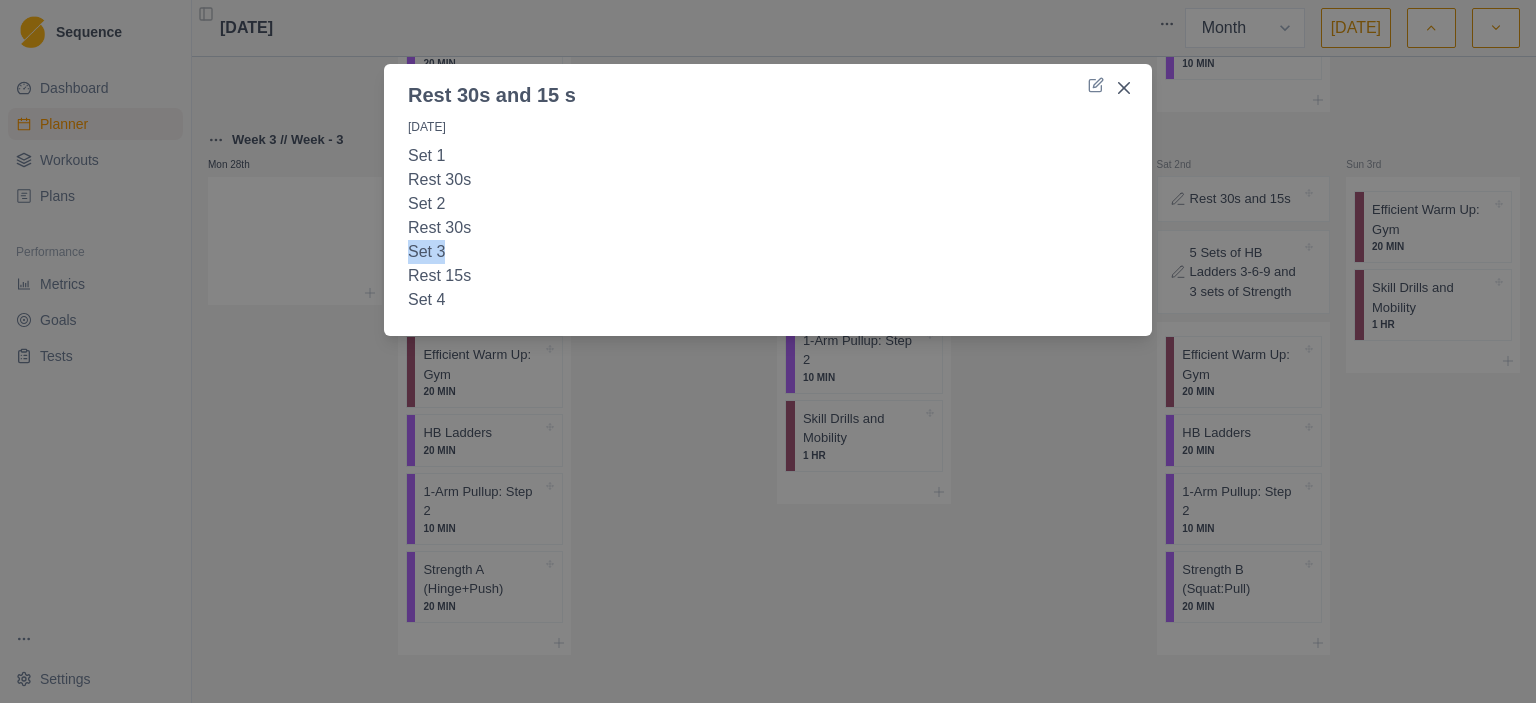 drag, startPoint x: 442, startPoint y: 251, endPoint x: 408, endPoint y: 254, distance: 34.132095 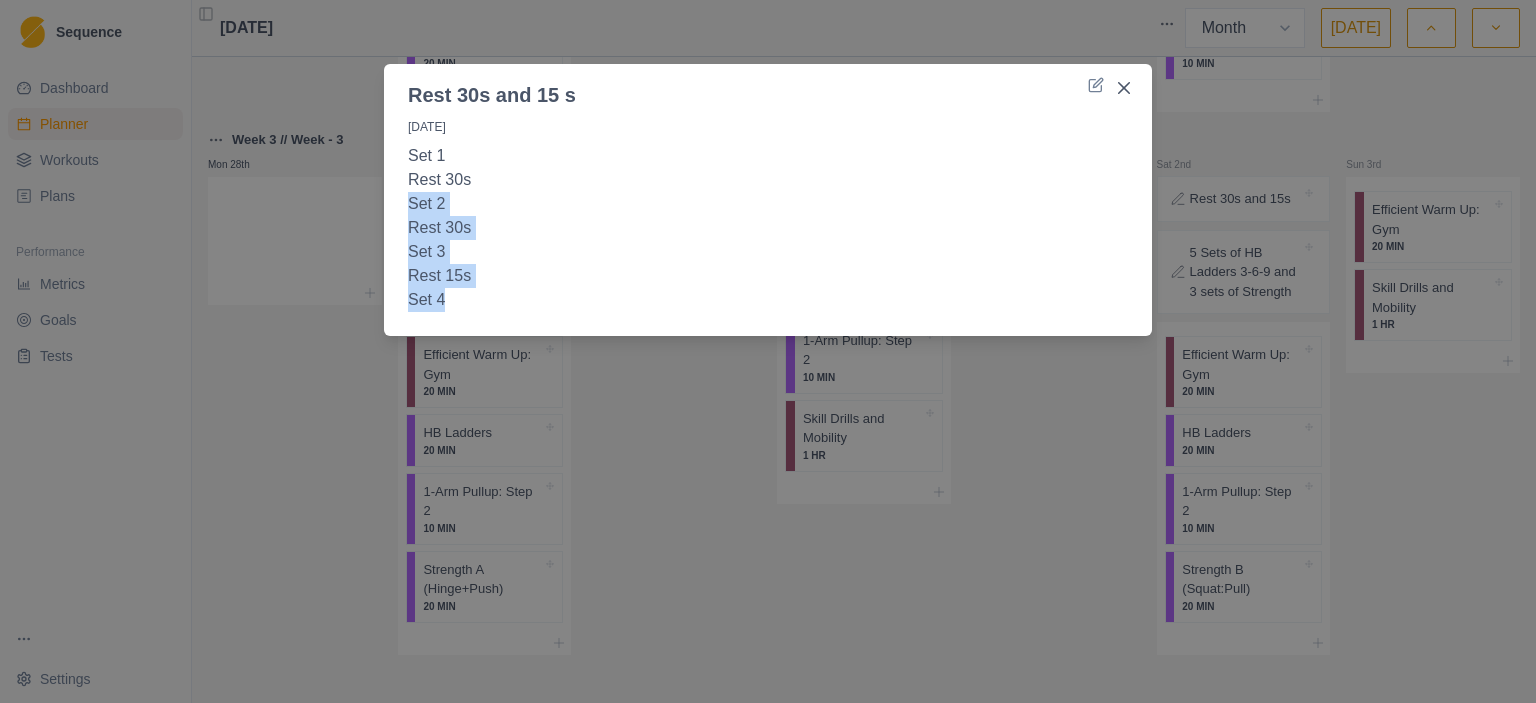drag, startPoint x: 443, startPoint y: 302, endPoint x: 472, endPoint y: 235, distance: 73.00685 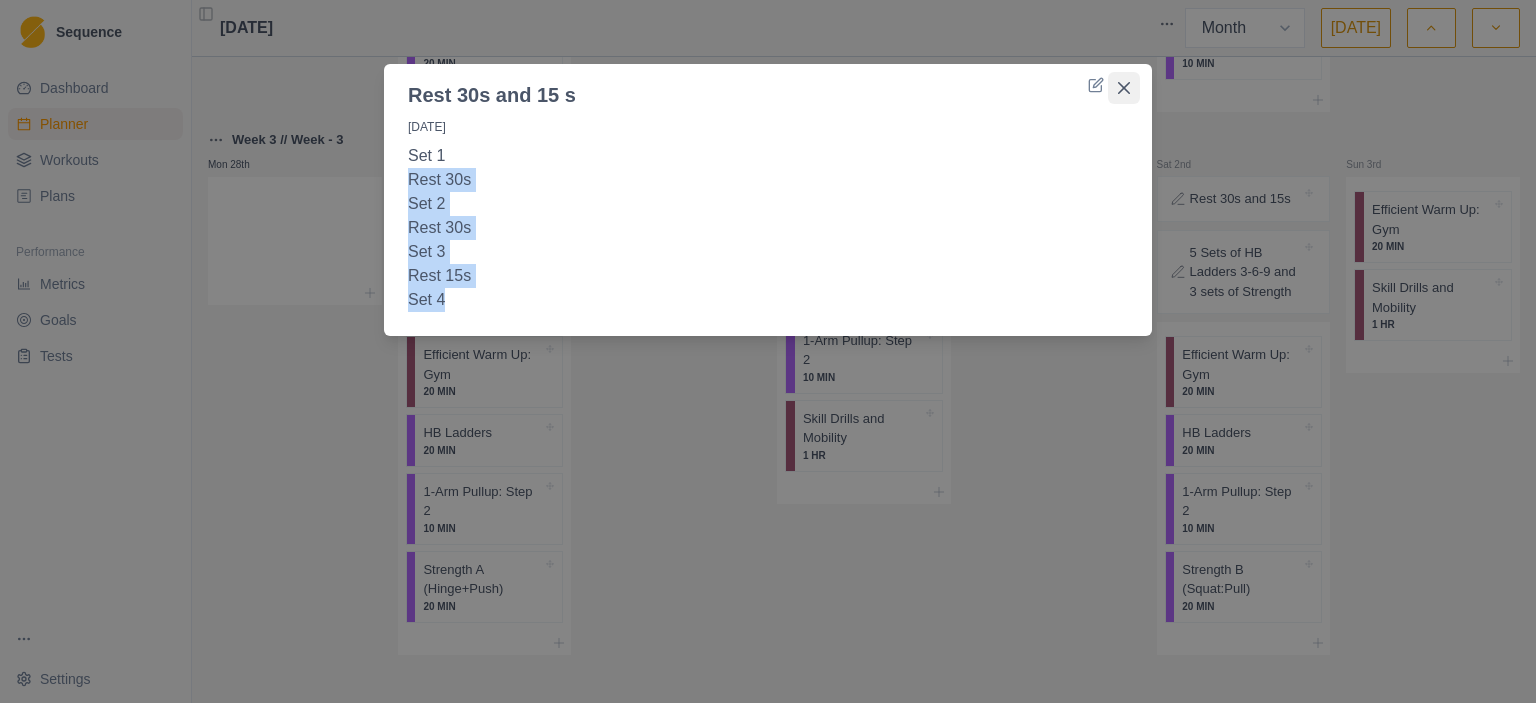 click 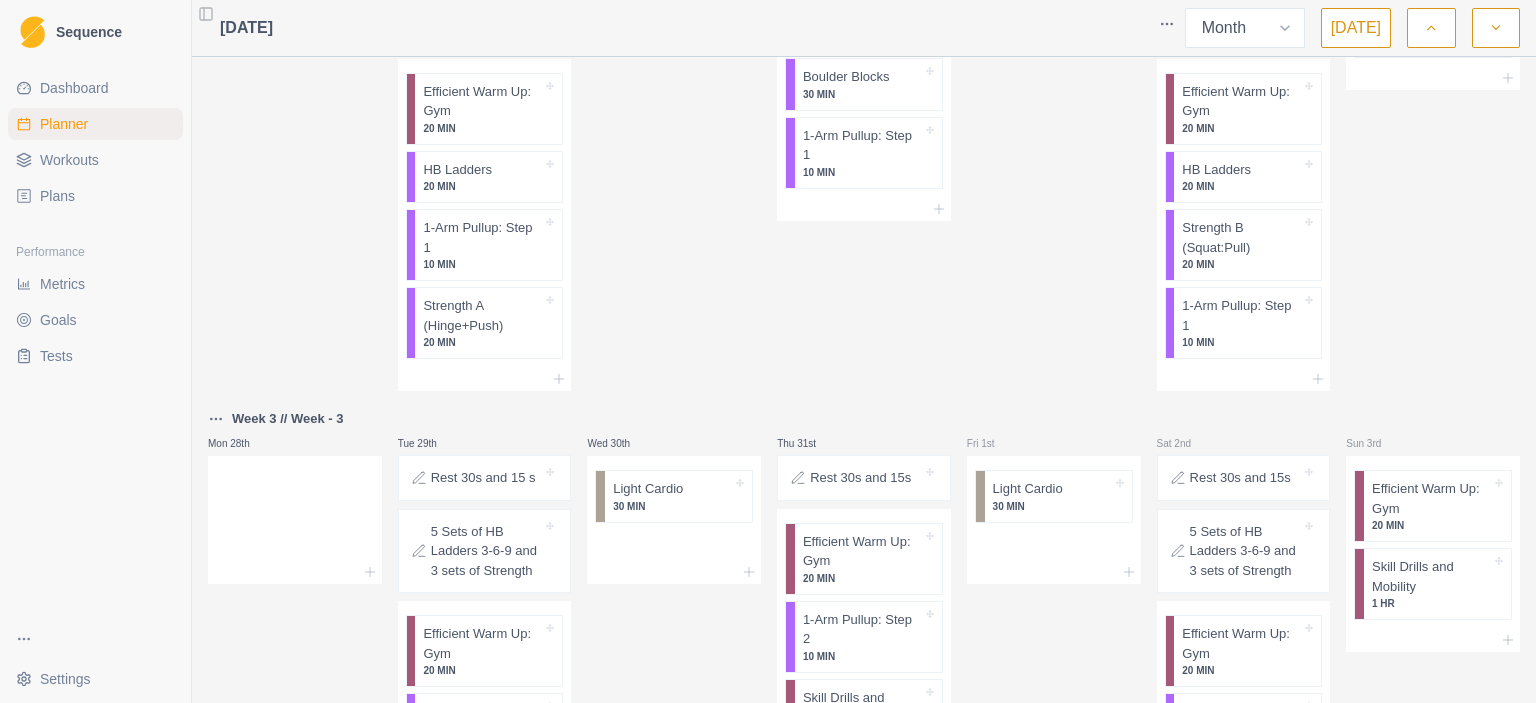 scroll, scrollTop: 982, scrollLeft: 0, axis: vertical 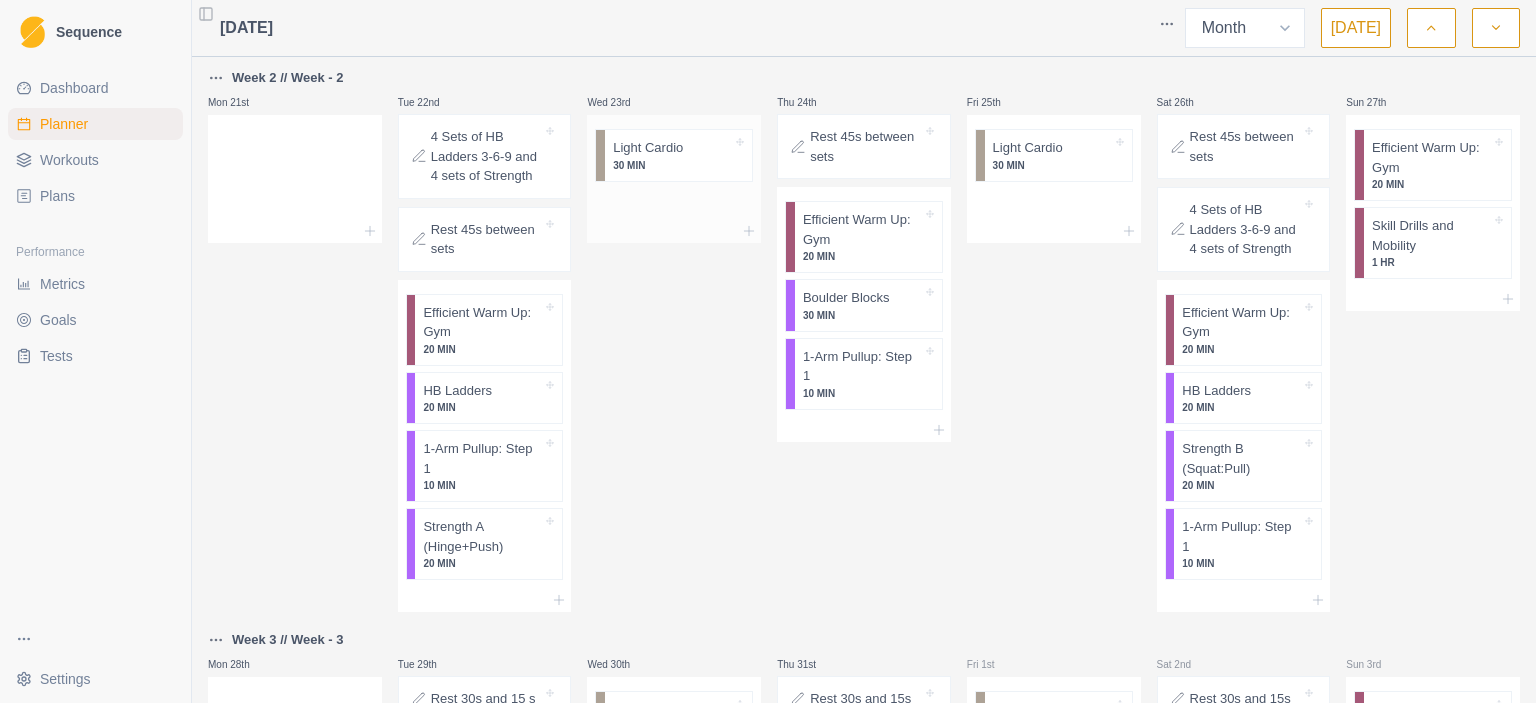 click on "Light Cardio" at bounding box center (648, 148) 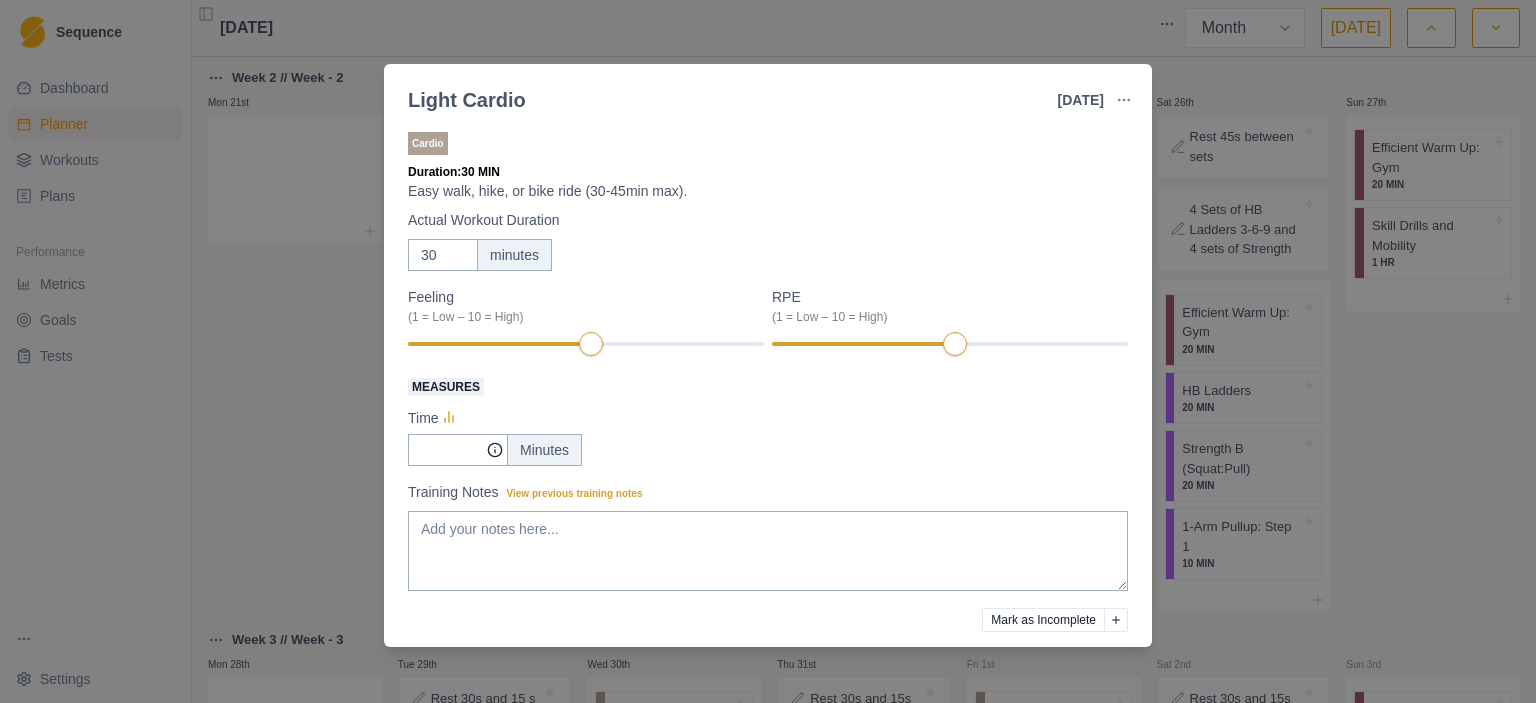 click on "Duration:  30 MIN" at bounding box center [768, 172] 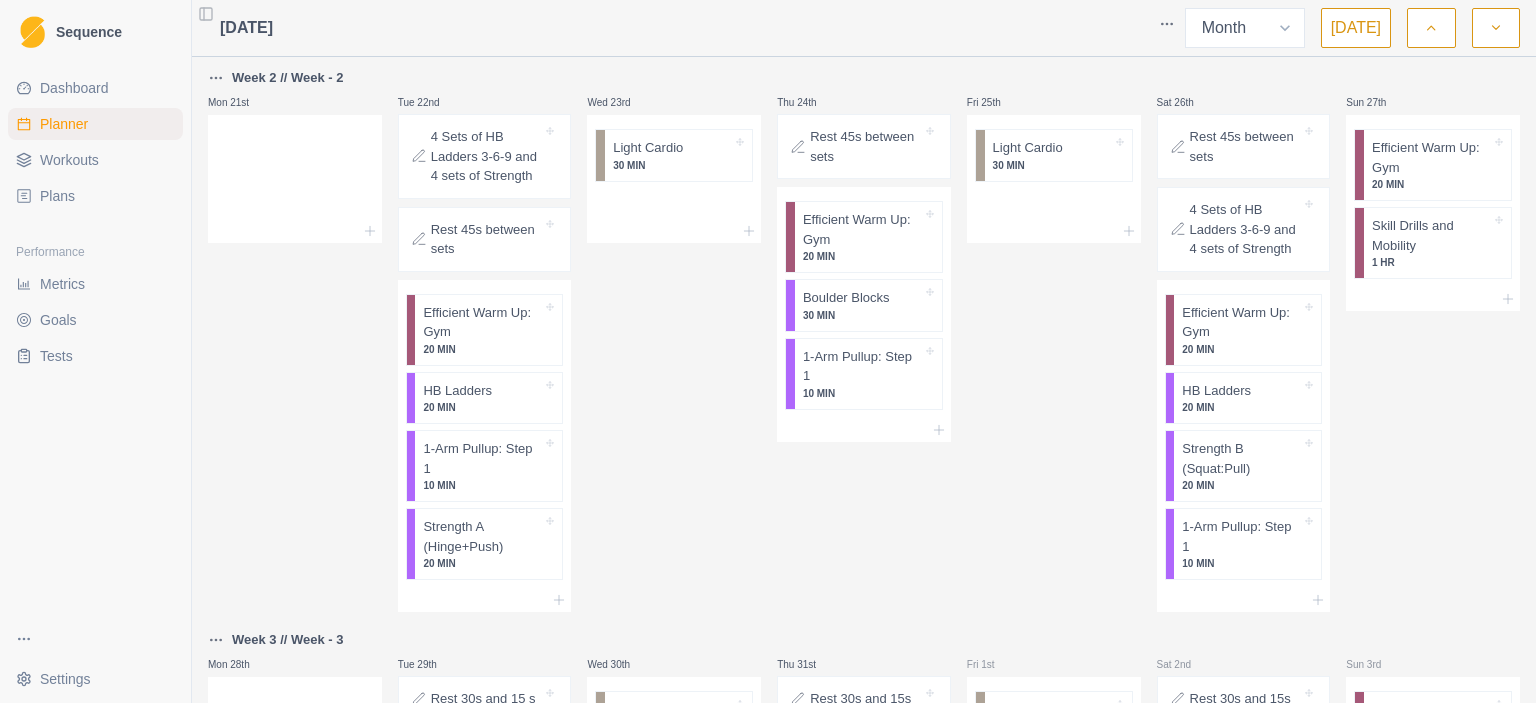 click on "Rest 45s between sets" at bounding box center [866, 146] 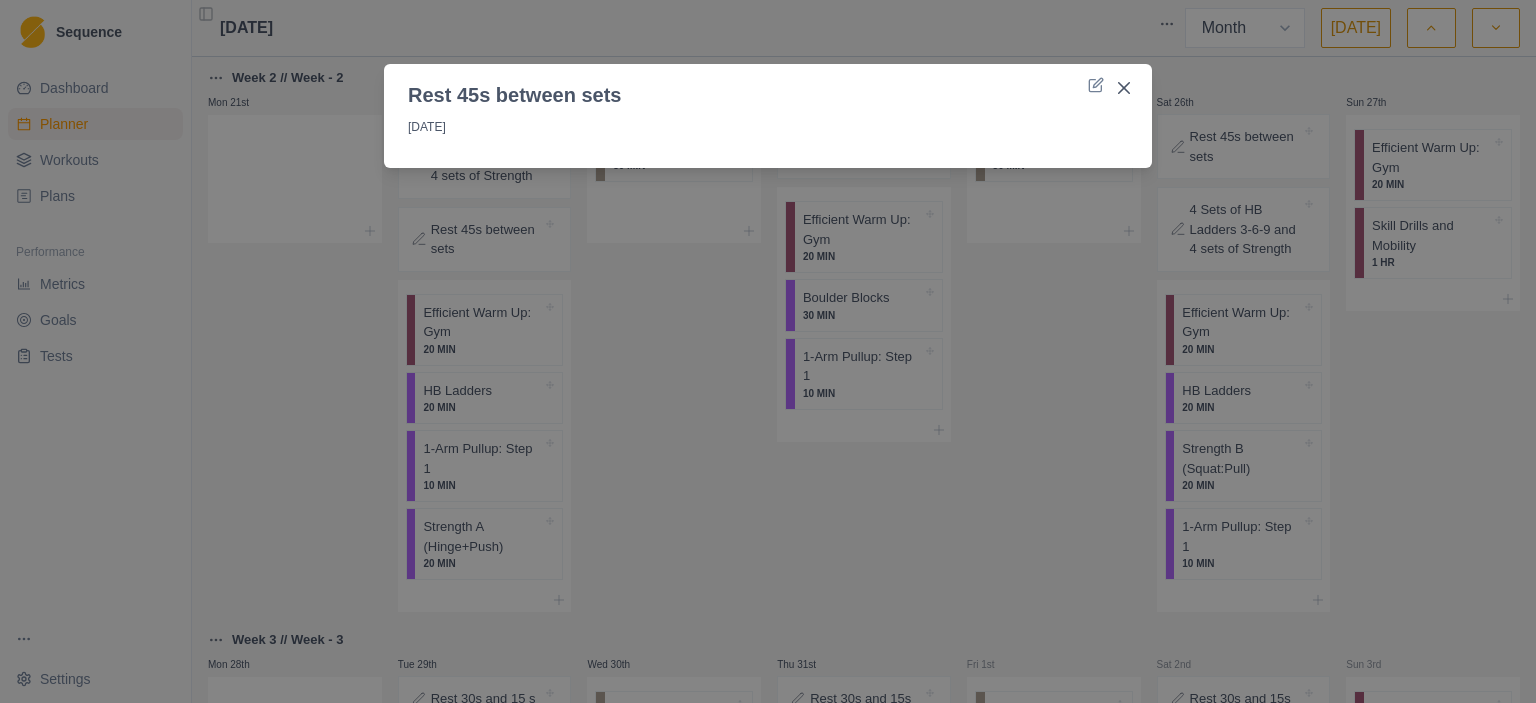 click on "Rest 45s between sets [DATE]" at bounding box center (768, 351) 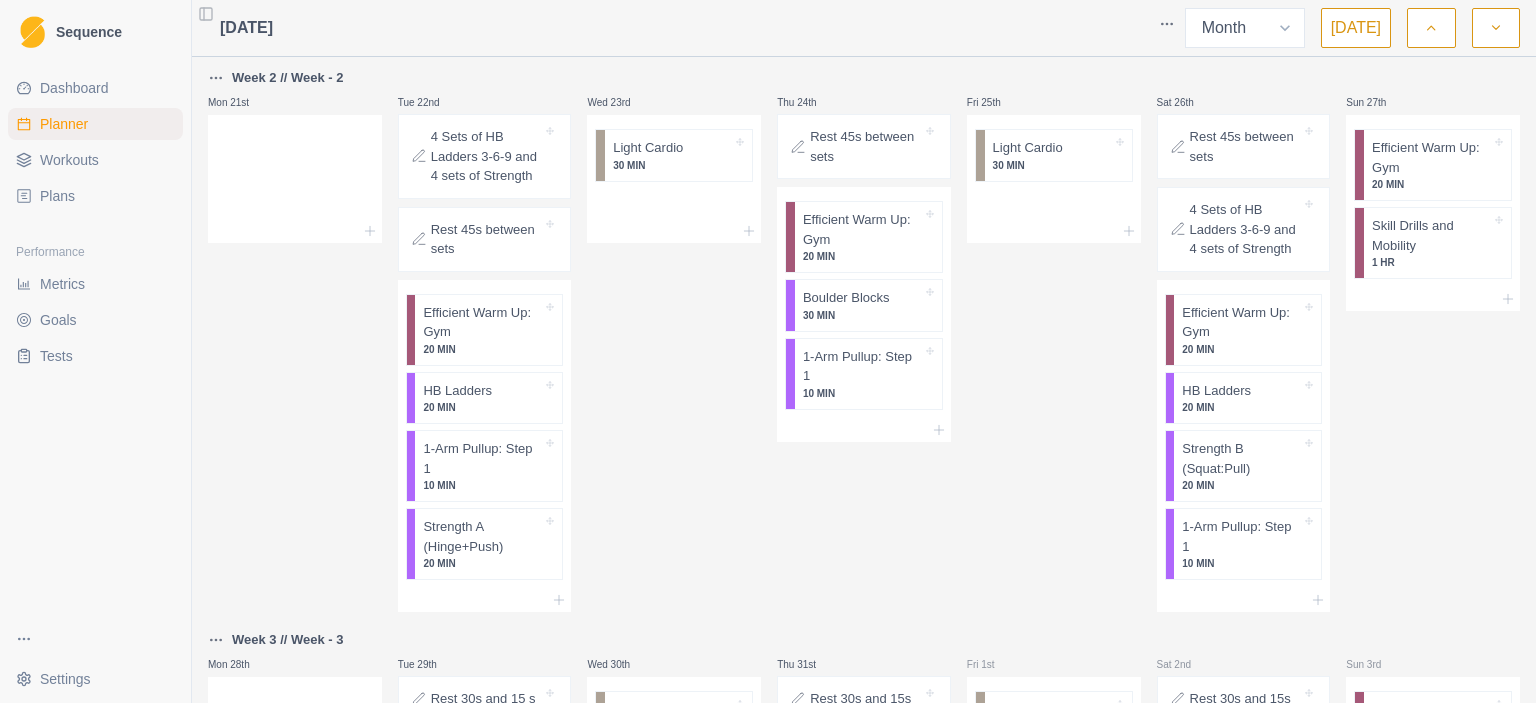 click on "30 MIN" at bounding box center [862, 315] 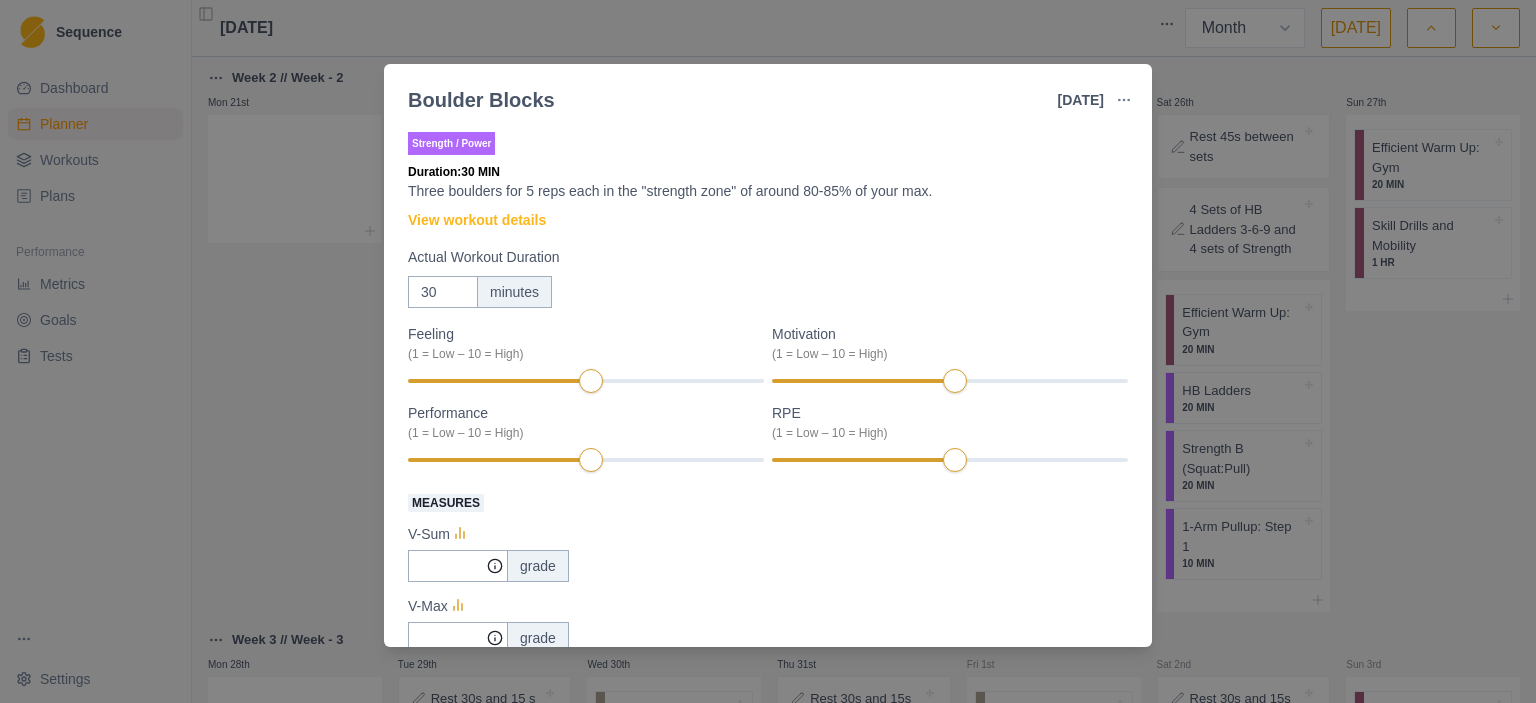 click on "Boulder Blocks [DATE] Link To Goal View Workout Metrics Edit Original Workout Reschedule Workout Remove From Schedule Strength / Power Duration:  30 MIN Three boulders for 5 reps each in the "strength zone" of around 80-85% of your max. View workout details Actual Workout Duration 30 minutes Feeling (1 = Low – 10 = High) Motivation (1 = Low – 10 = High) Performance (1 = Low – 10 = High) RPE (1 = Low – 10 = High) Measures V-Sum grade V-Max  grade V-Average grade Training Notes View previous training notes Mark as Incomplete Complete Workout" at bounding box center [768, 351] 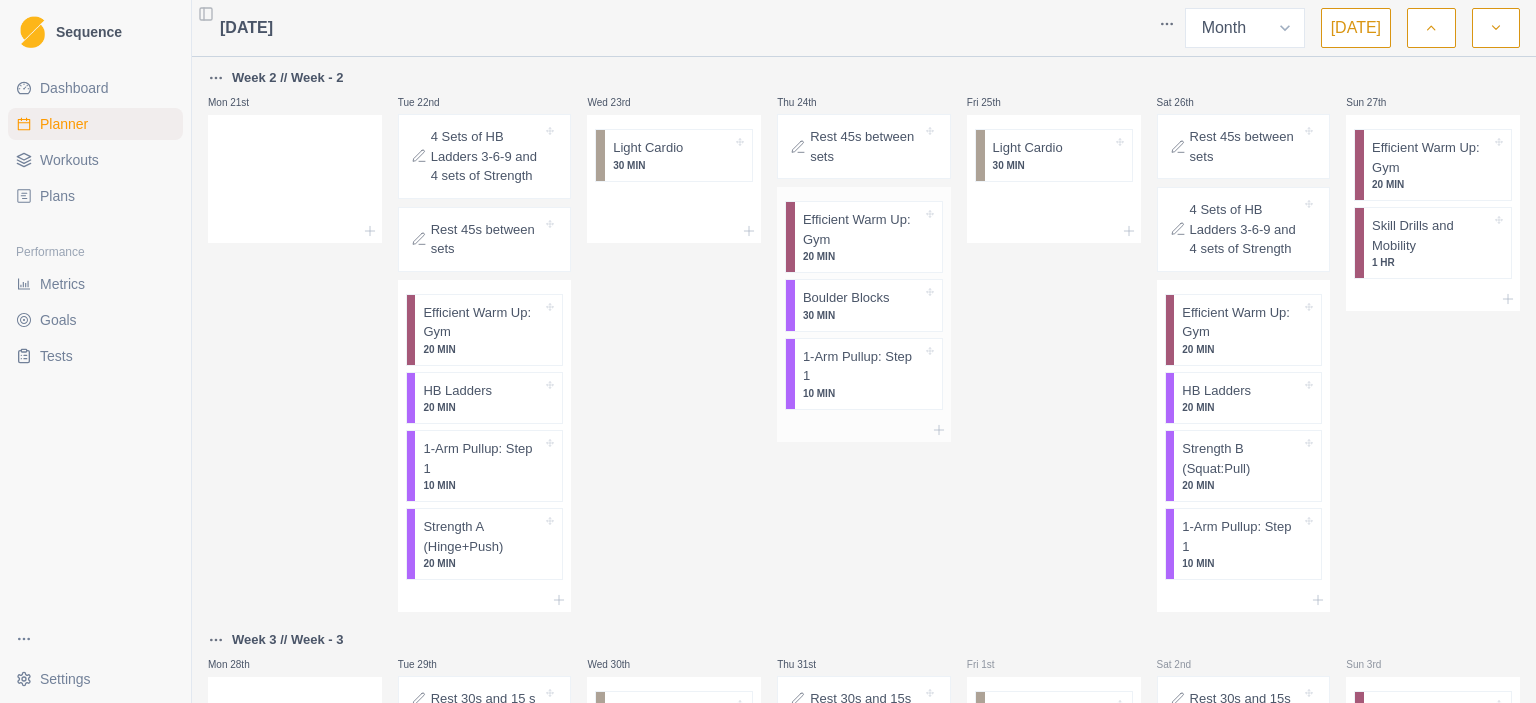 click on "1-Arm Pullup: Step 1" at bounding box center [862, 366] 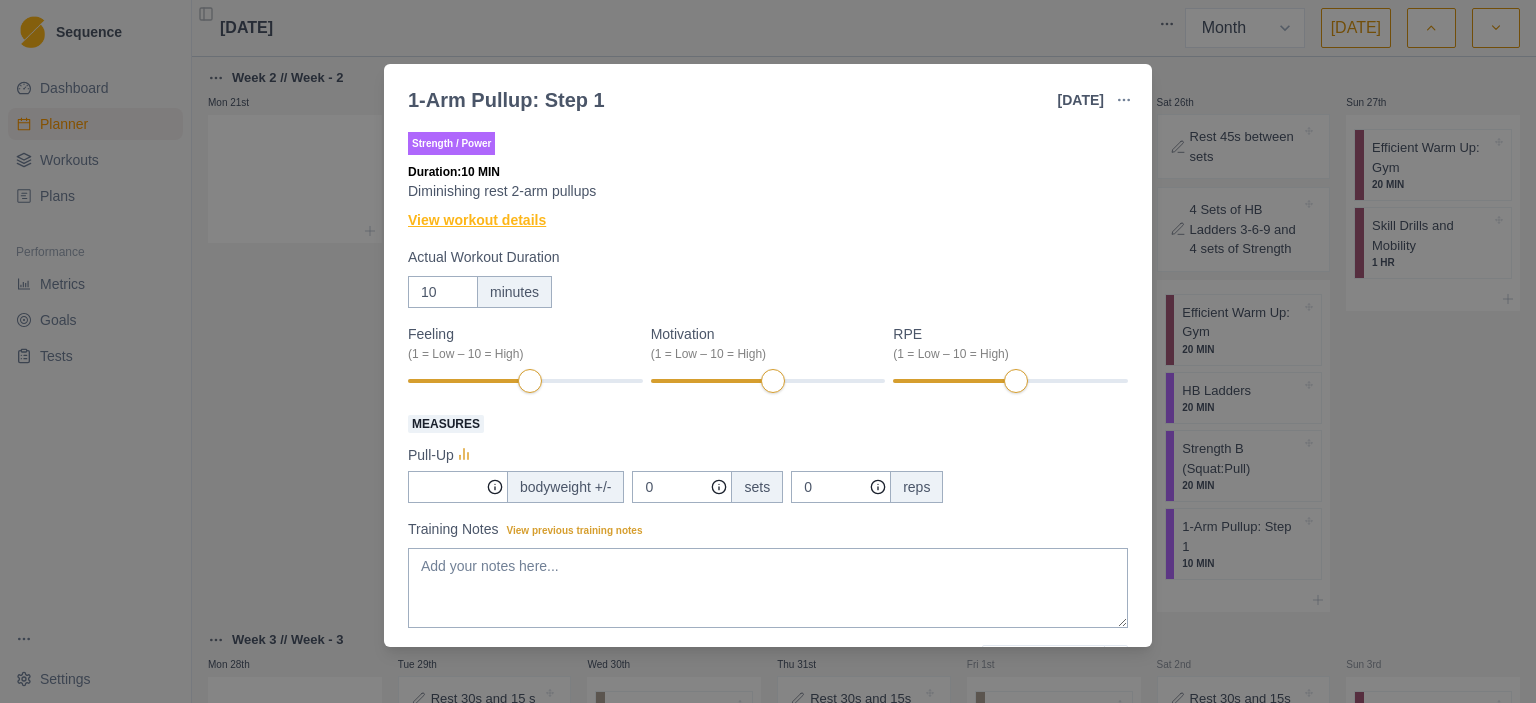 click on "View workout details" at bounding box center (477, 220) 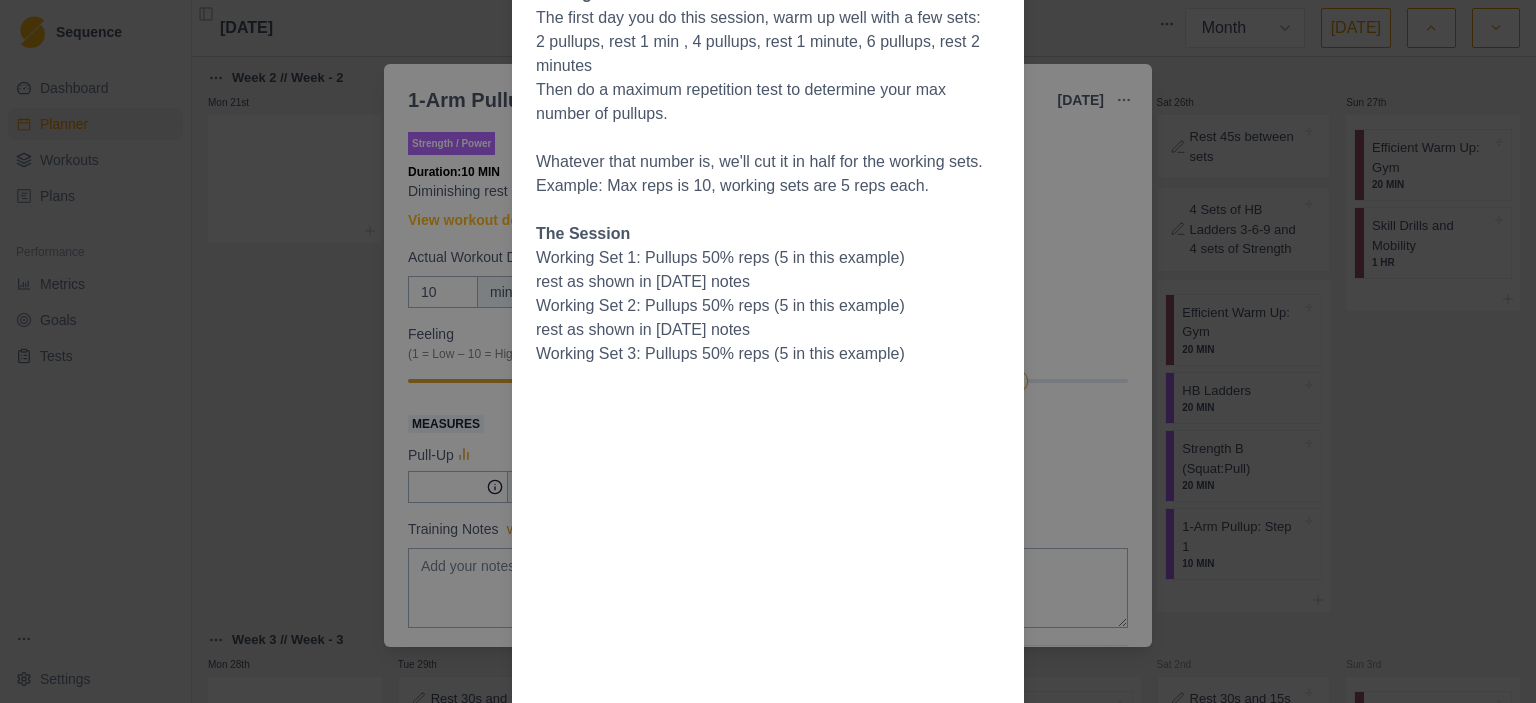 scroll, scrollTop: 255, scrollLeft: 0, axis: vertical 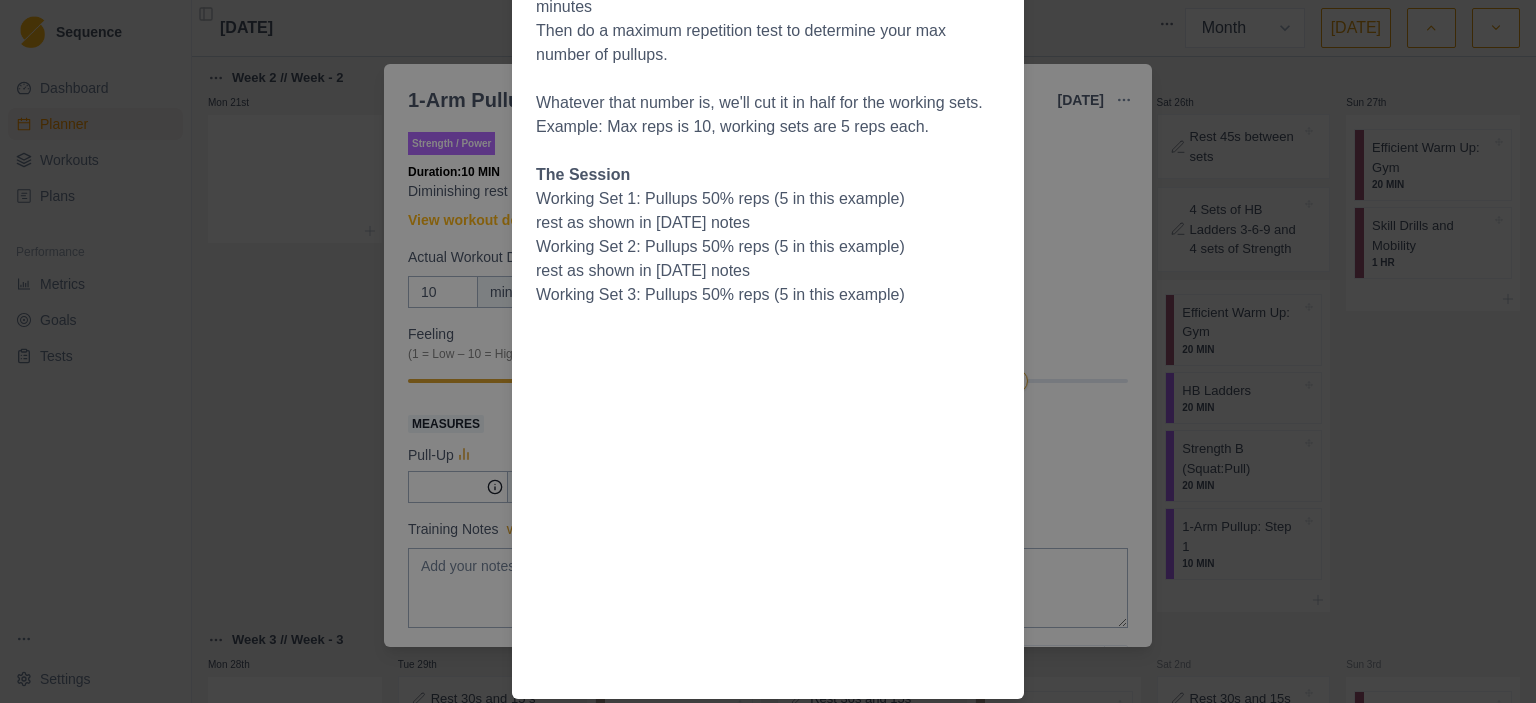 click on "Workout Details Testing: The first day you do this session, warm up well with a few sets: 2 pullups, rest 1 min , 4 pullups, rest 1 minute, 6 pullups, rest 2 minutes Then do a maximum repetition test to determine your max number of pullups. Whatever that number is, we'll cut it in half for the working sets. Example: Max reps is 10, working sets are 5 reps each. The Session Working Set 1: Pullups 50% reps (5 in this example) rest as shown in [DATE] notes Working Set 2: Pullups 50% reps (5 in this example) rest as shown in [DATE] notes Working Set 3: Pullups 50% reps (5 in this example)" at bounding box center [768, 351] 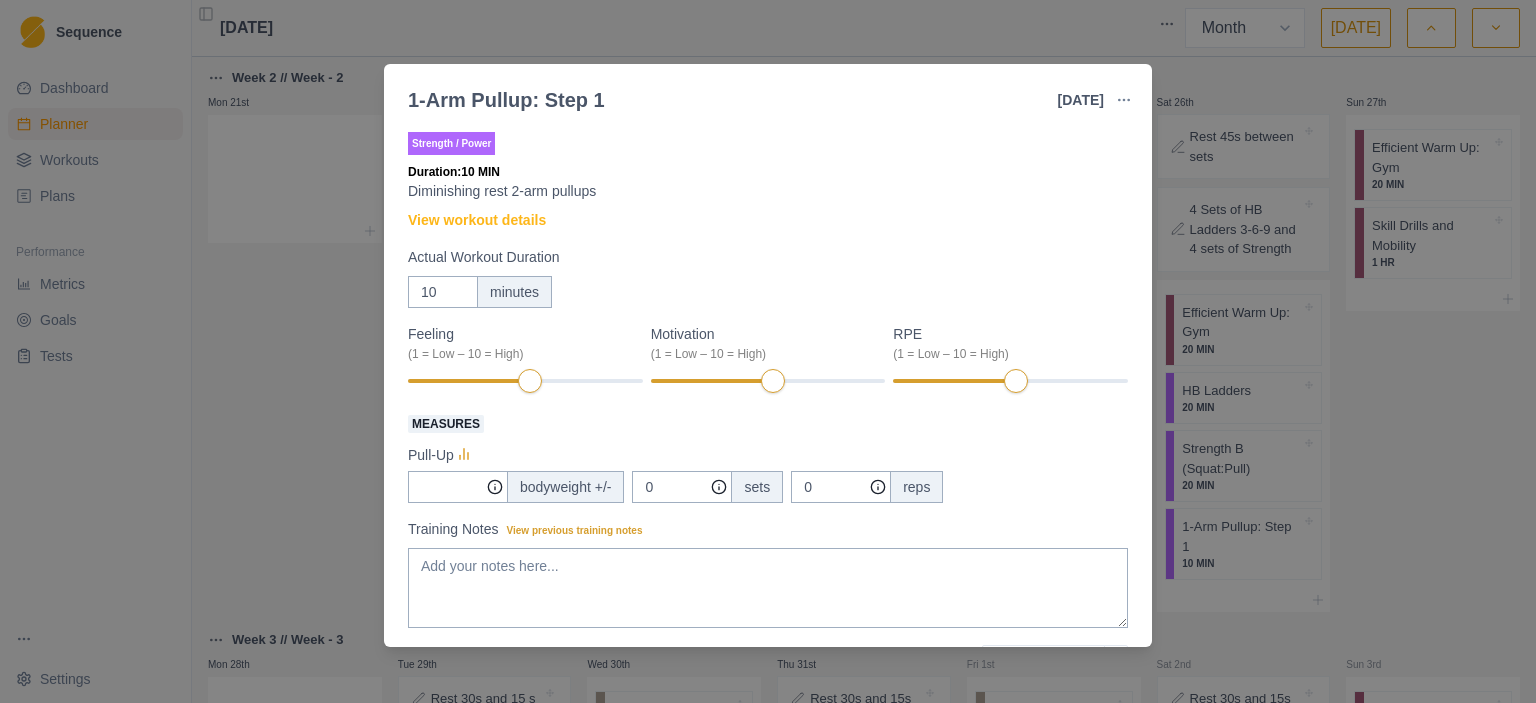 click on "1-Arm Pullup: Step 1 [DATE] Link To Goal View Workout Metrics Edit Original Workout Reschedule Workout Remove From Schedule Strength / Power Duration:  10 MIN Diminishing rest 2-arm pullups View workout details Actual Workout Duration 10 minutes Feeling (1 = Low – 10 = High) Motivation (1 = Low – 10 = High) RPE (1 = Low – 10 = High) Measures Pull-Up bodyweight +/- 0 sets 0 reps Training Notes View previous training notes Mark as Incomplete Complete Workout" at bounding box center (768, 351) 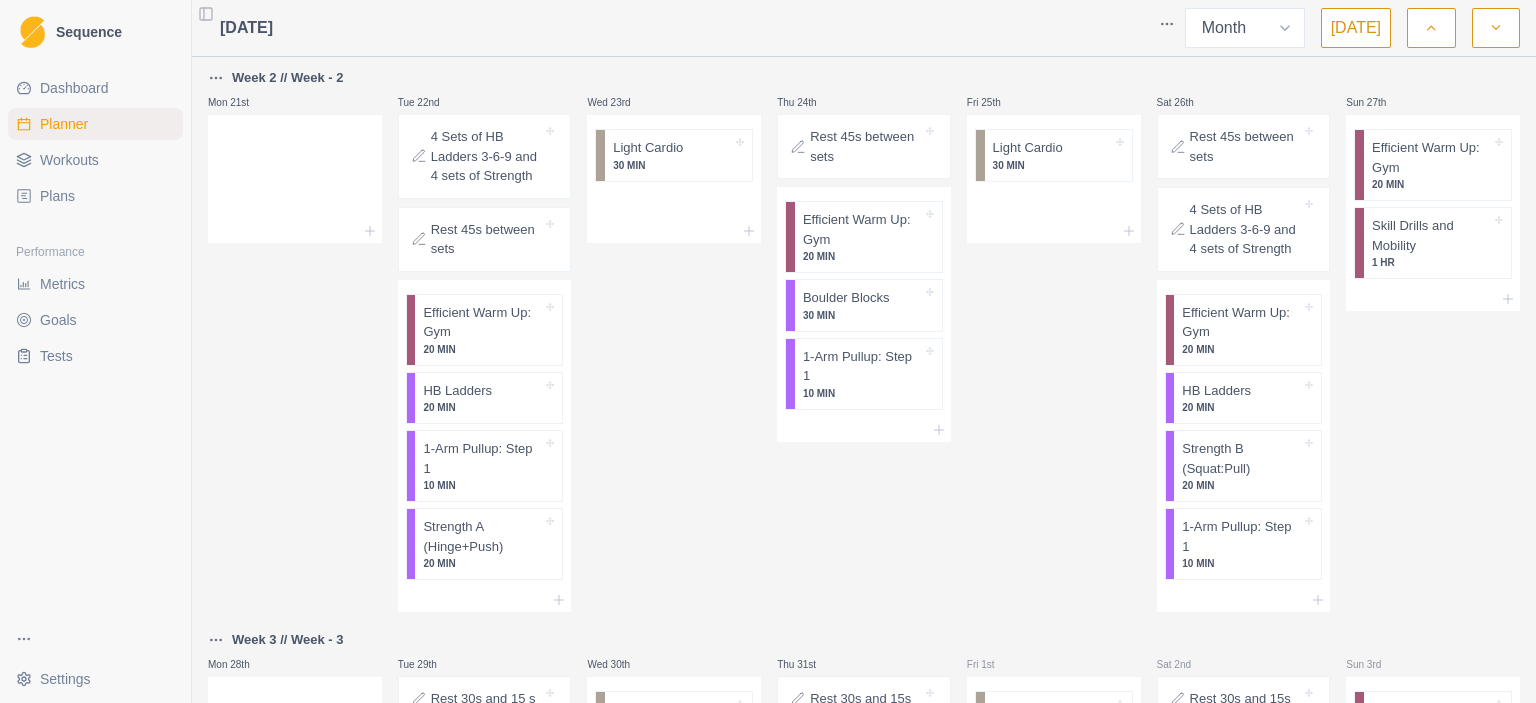 click on "Fri 25th Light Cardio 30 MIN" at bounding box center (1054, 339) 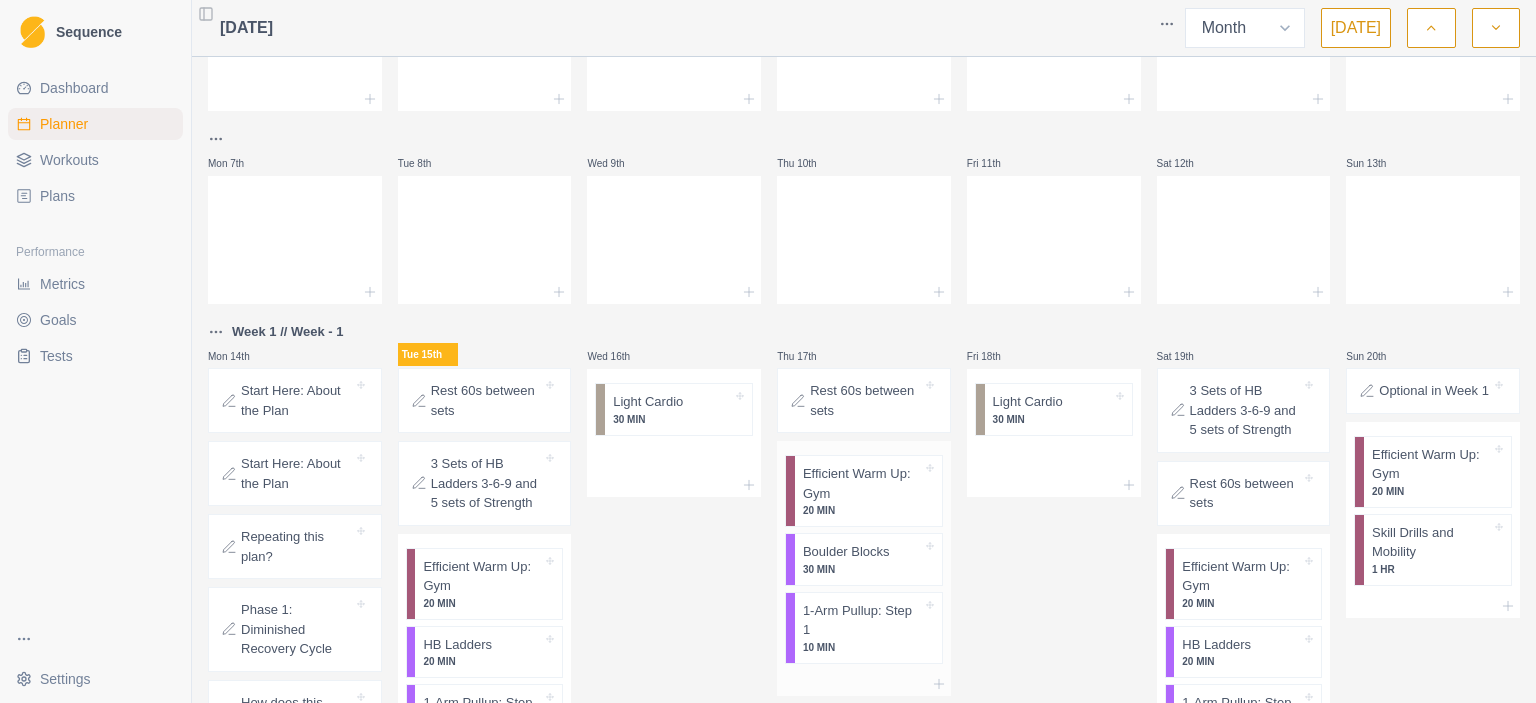 scroll, scrollTop: 382, scrollLeft: 0, axis: vertical 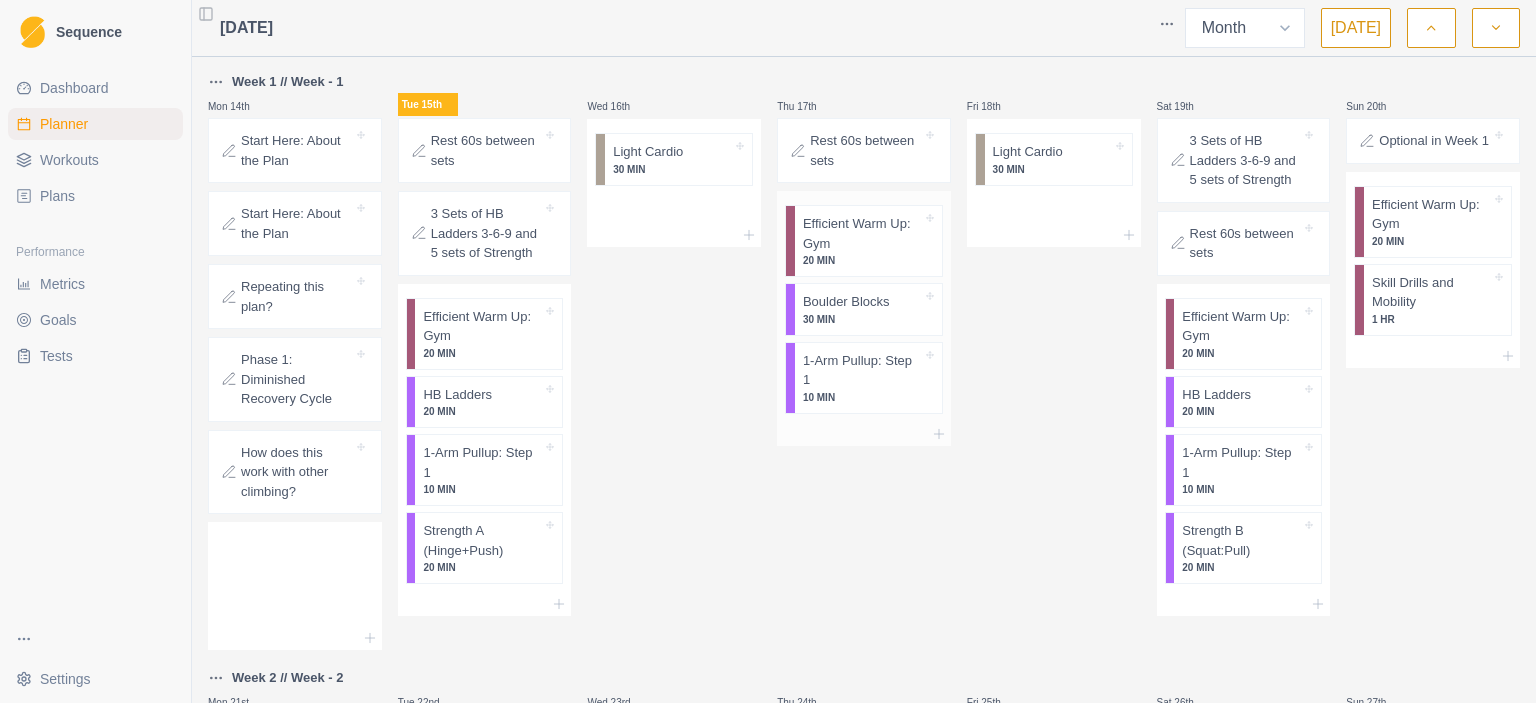 click on "1-Arm Pullup: Step 1" at bounding box center (862, 370) 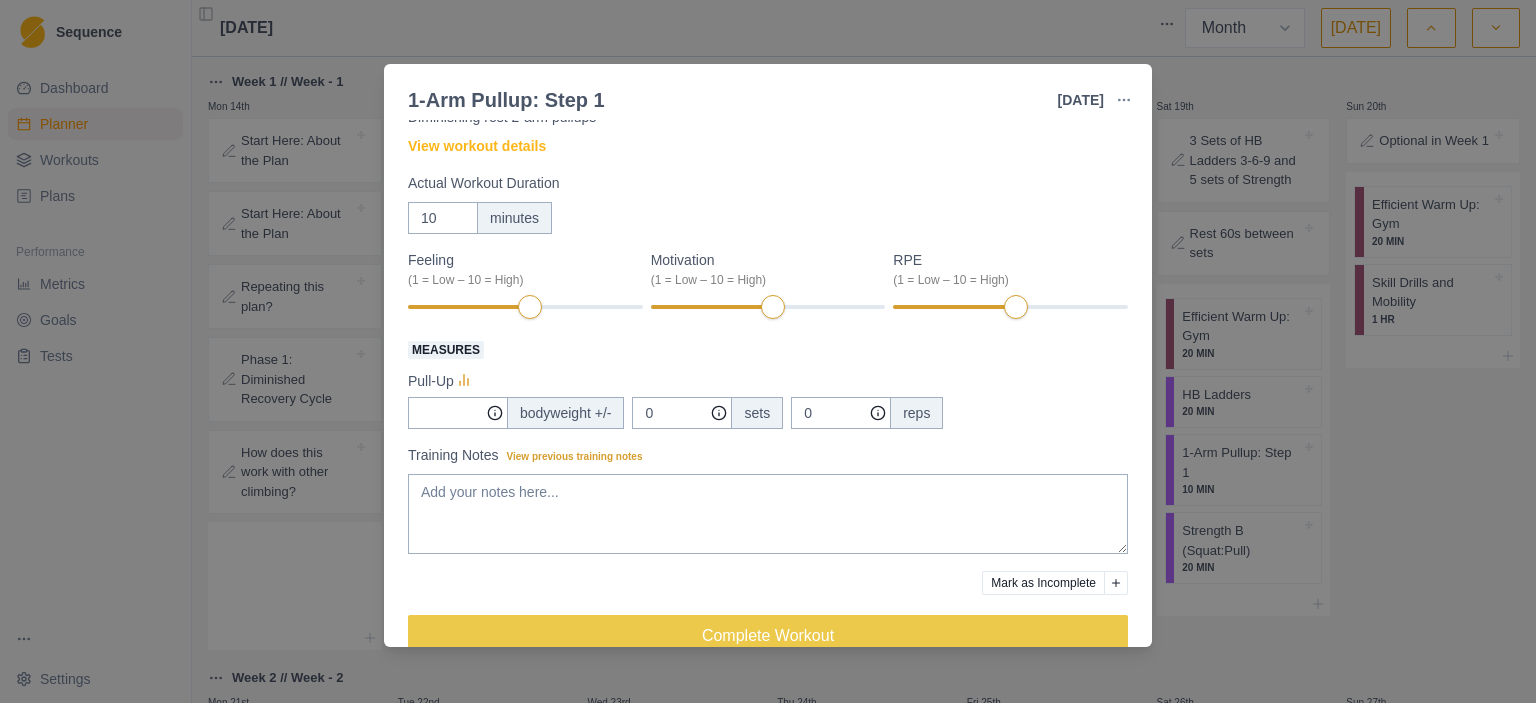 scroll, scrollTop: 0, scrollLeft: 0, axis: both 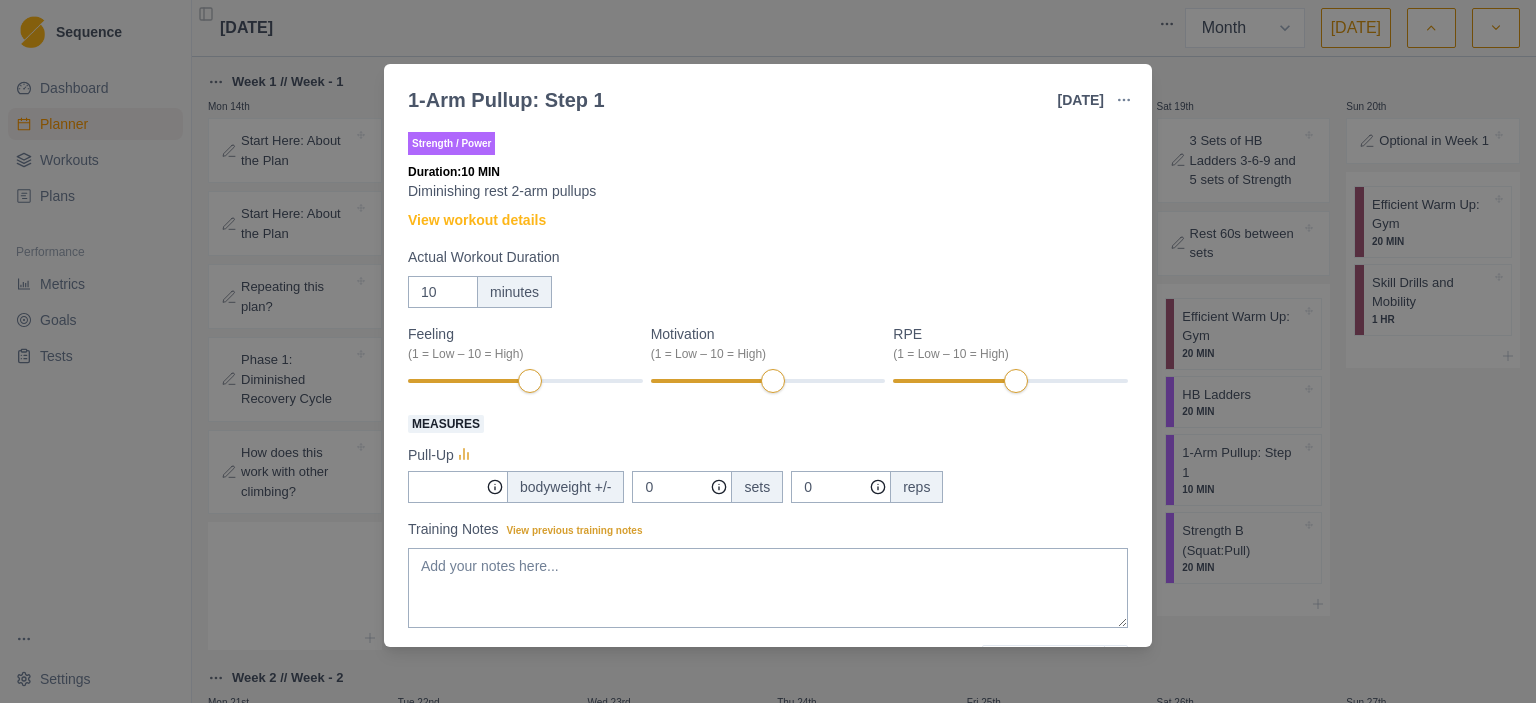 click on "1-Arm Pullup: Step 1 [DATE] Link To Goal View Workout Metrics Edit Original Workout Reschedule Workout Remove From Schedule Strength / Power Duration:  10 MIN Diminishing rest 2-arm pullups View workout details Actual Workout Duration 10 minutes Feeling (1 = Low – 10 = High) Motivation (1 = Low – 10 = High) RPE (1 = Low – 10 = High) Measures Pull-Up bodyweight +/- 0 sets 0 reps Training Notes View previous training notes Mark as Incomplete Complete Workout" at bounding box center [768, 351] 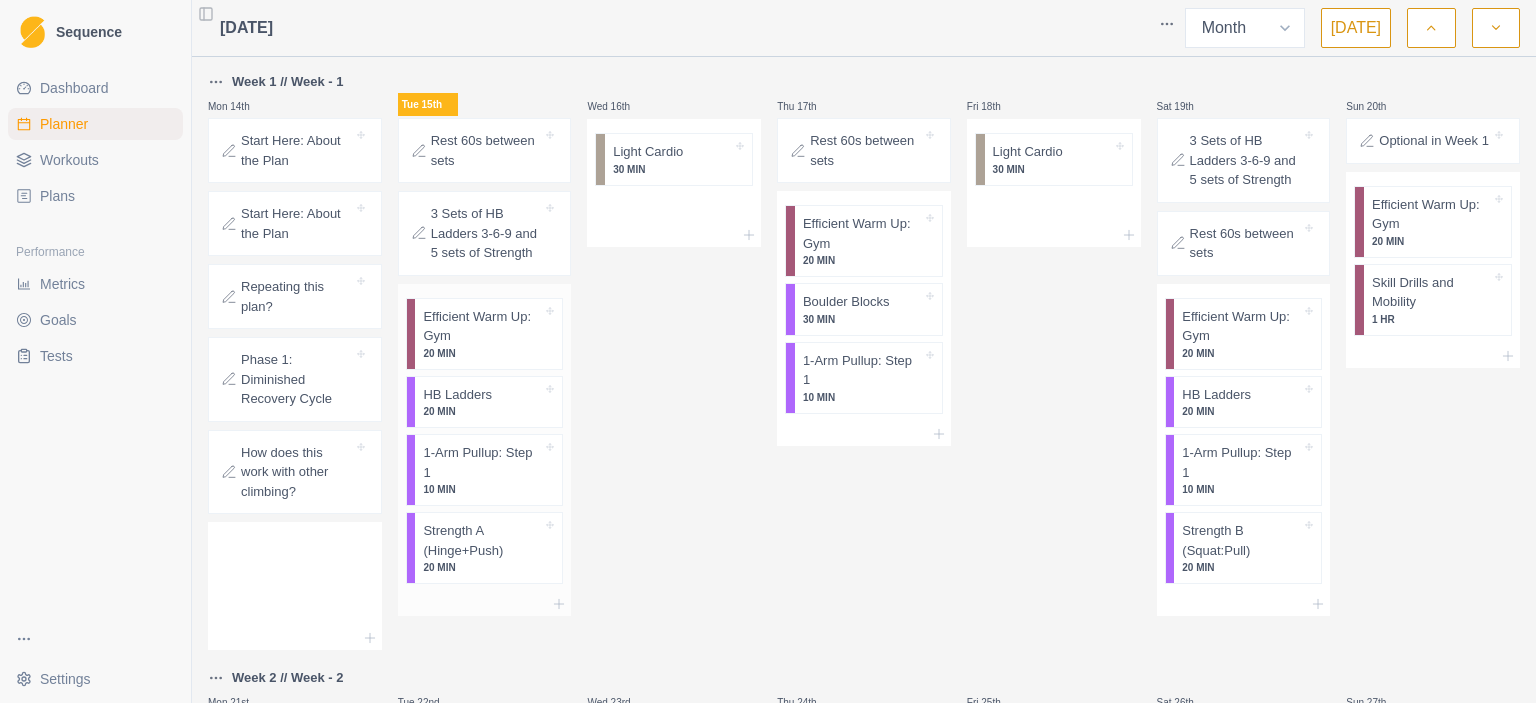 click on "1-Arm Pullup: Step 1" at bounding box center [482, 462] 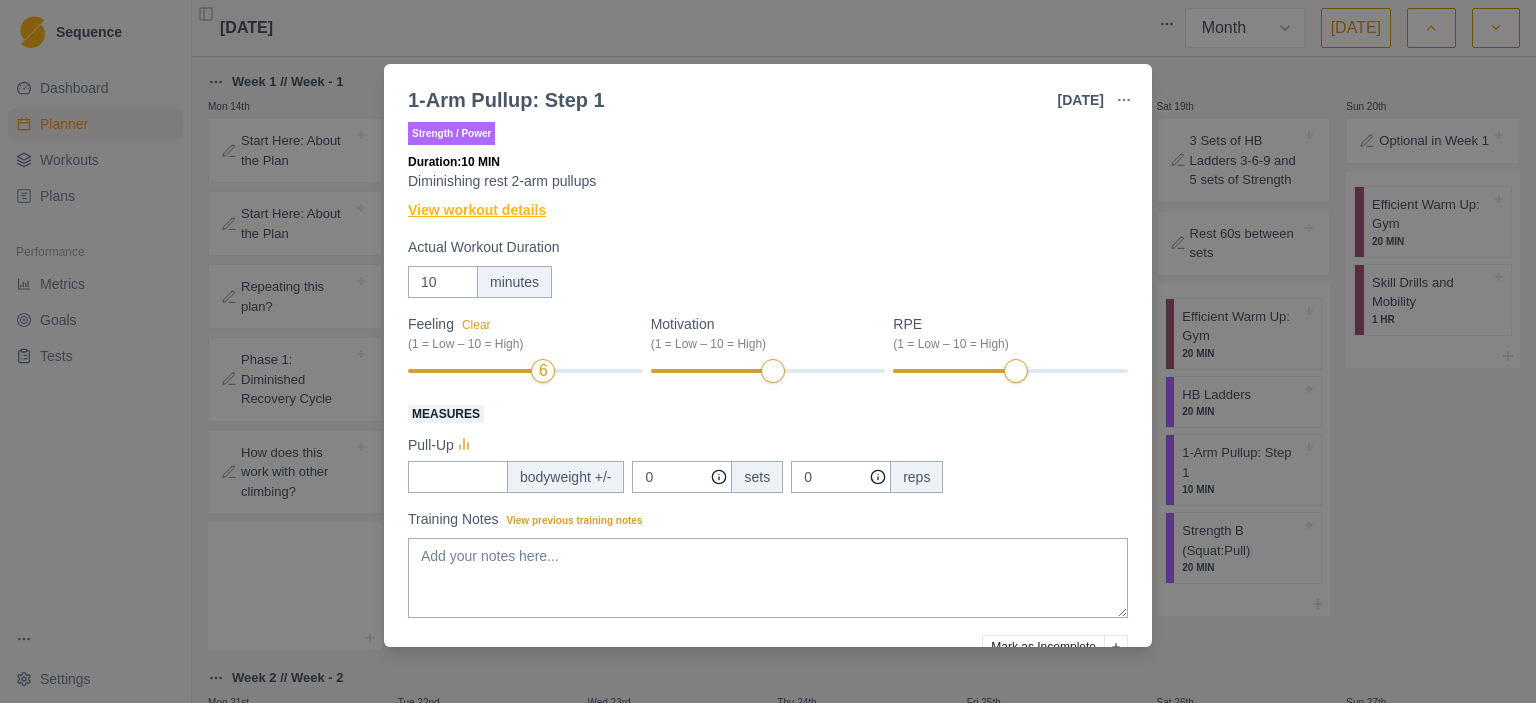 scroll, scrollTop: 0, scrollLeft: 0, axis: both 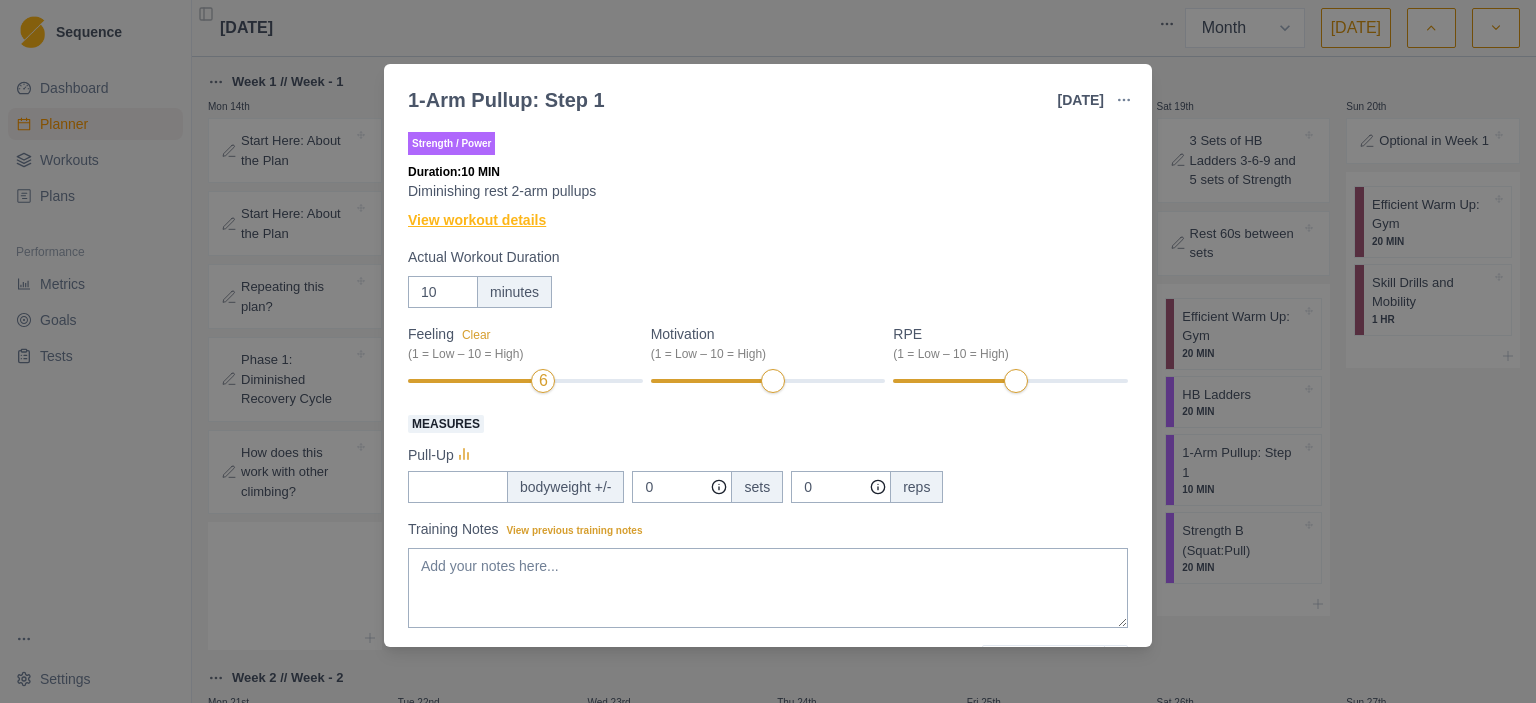 click on "View workout details" at bounding box center (477, 220) 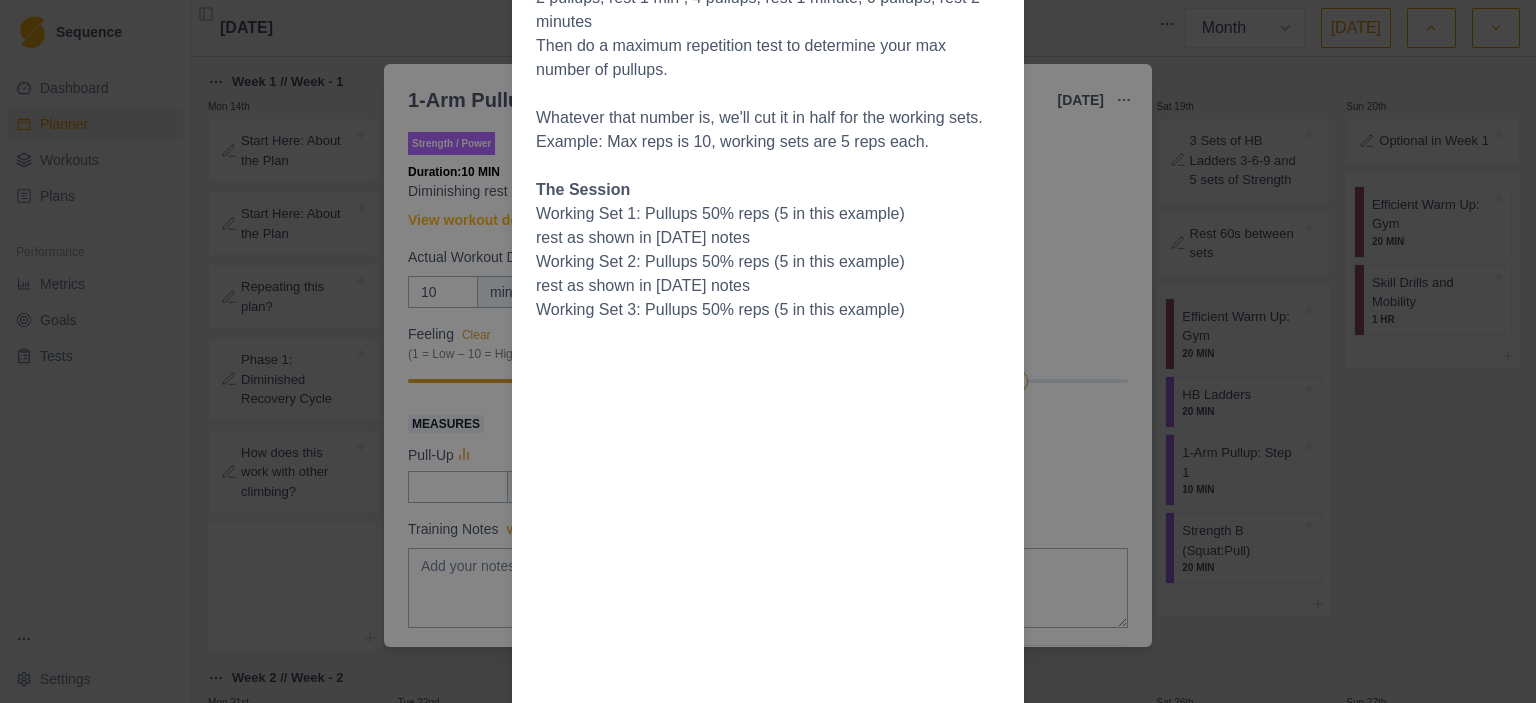 scroll, scrollTop: 255, scrollLeft: 0, axis: vertical 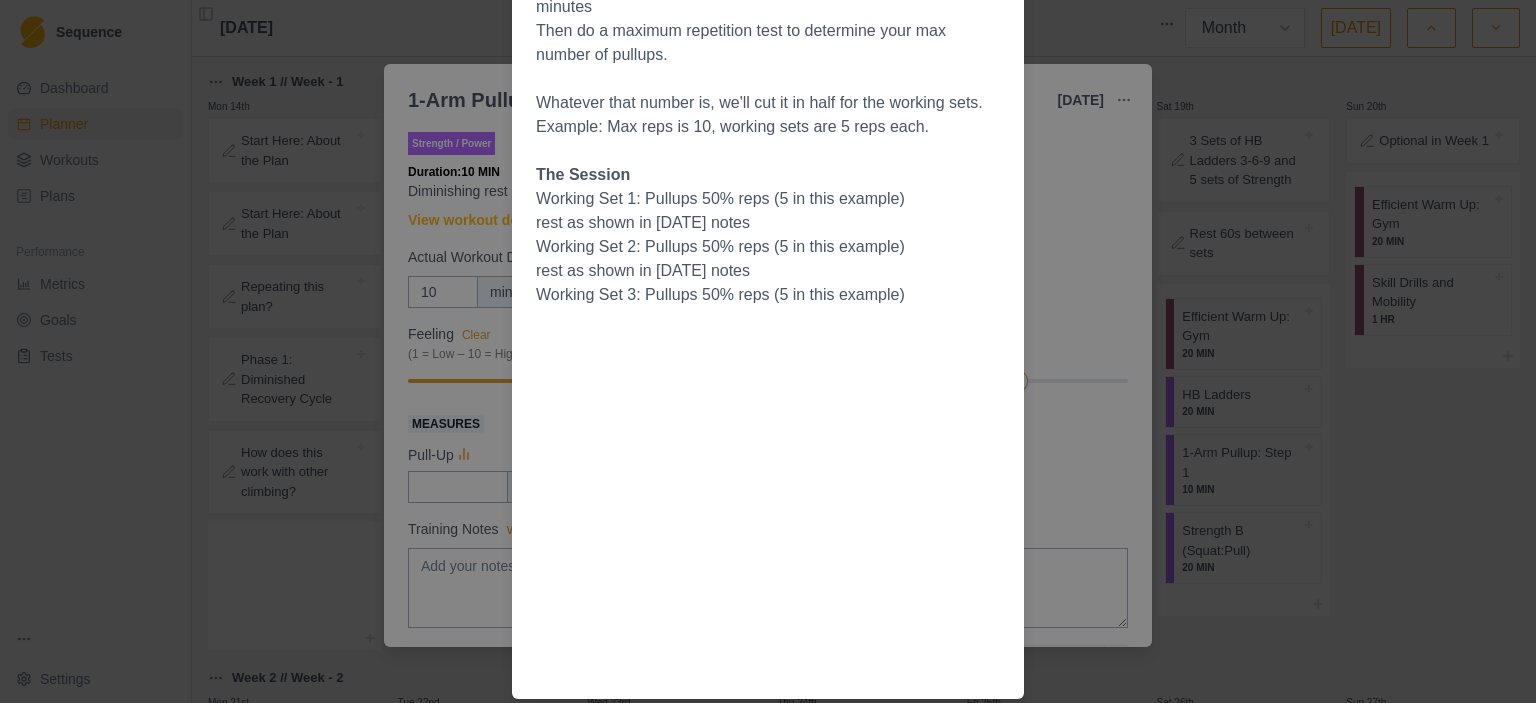 click on "Workout Details Testing: The first day you do this session, warm up well with a few sets: 2 pullups, rest 1 min , 4 pullups, rest 1 minute, 6 pullups, rest 2 minutes Then do a maximum repetition test to determine your max number of pullups. Whatever that number is, we'll cut it in half for the working sets. Example: Max reps is 10, working sets are 5 reps each. The Session Working Set 1: Pullups 50% reps (5 in this example) rest as shown in [DATE] notes Working Set 2: Pullups 50% reps (5 in this example) rest as shown in [DATE] notes Working Set 3: Pullups 50% reps (5 in this example)" at bounding box center (768, 351) 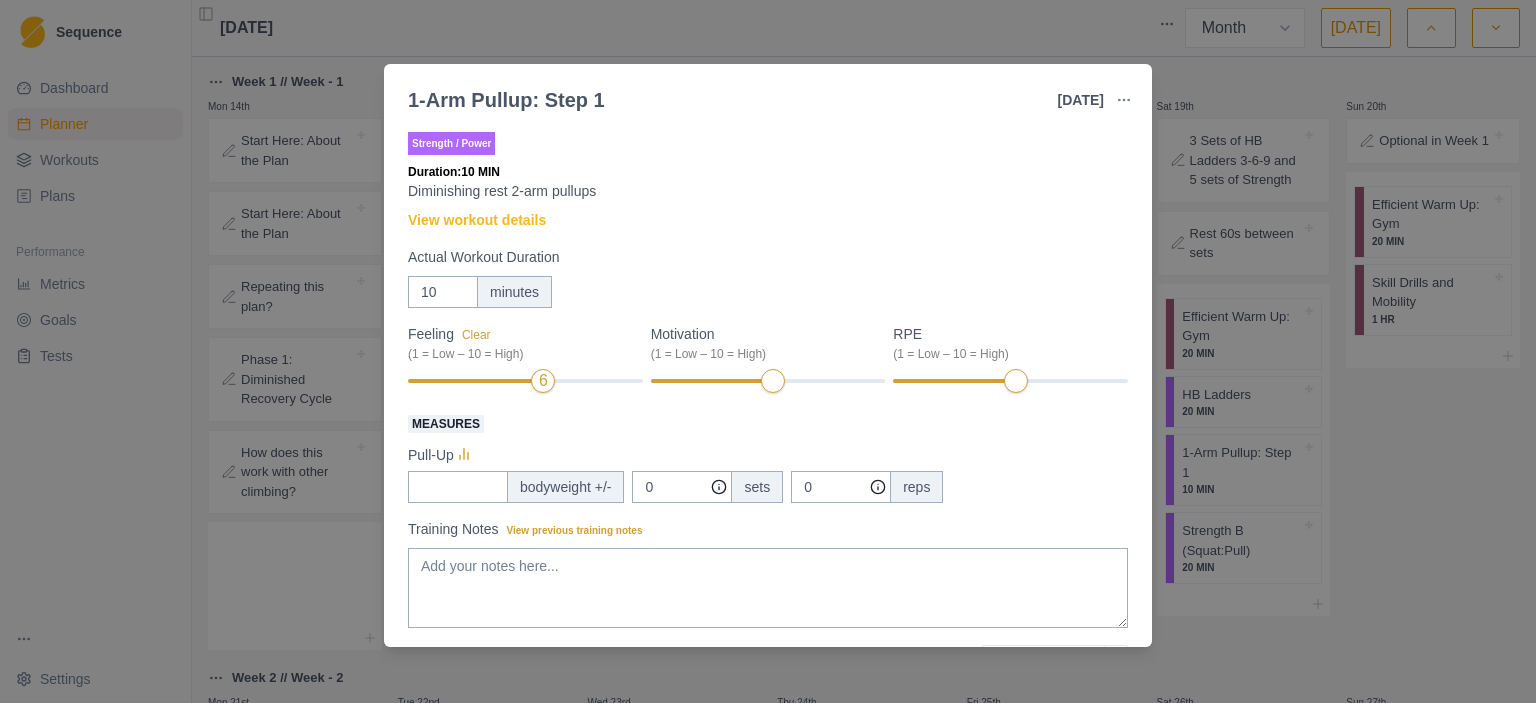 drag, startPoint x: 1368, startPoint y: 198, endPoint x: 1329, endPoint y: 183, distance: 41.785164 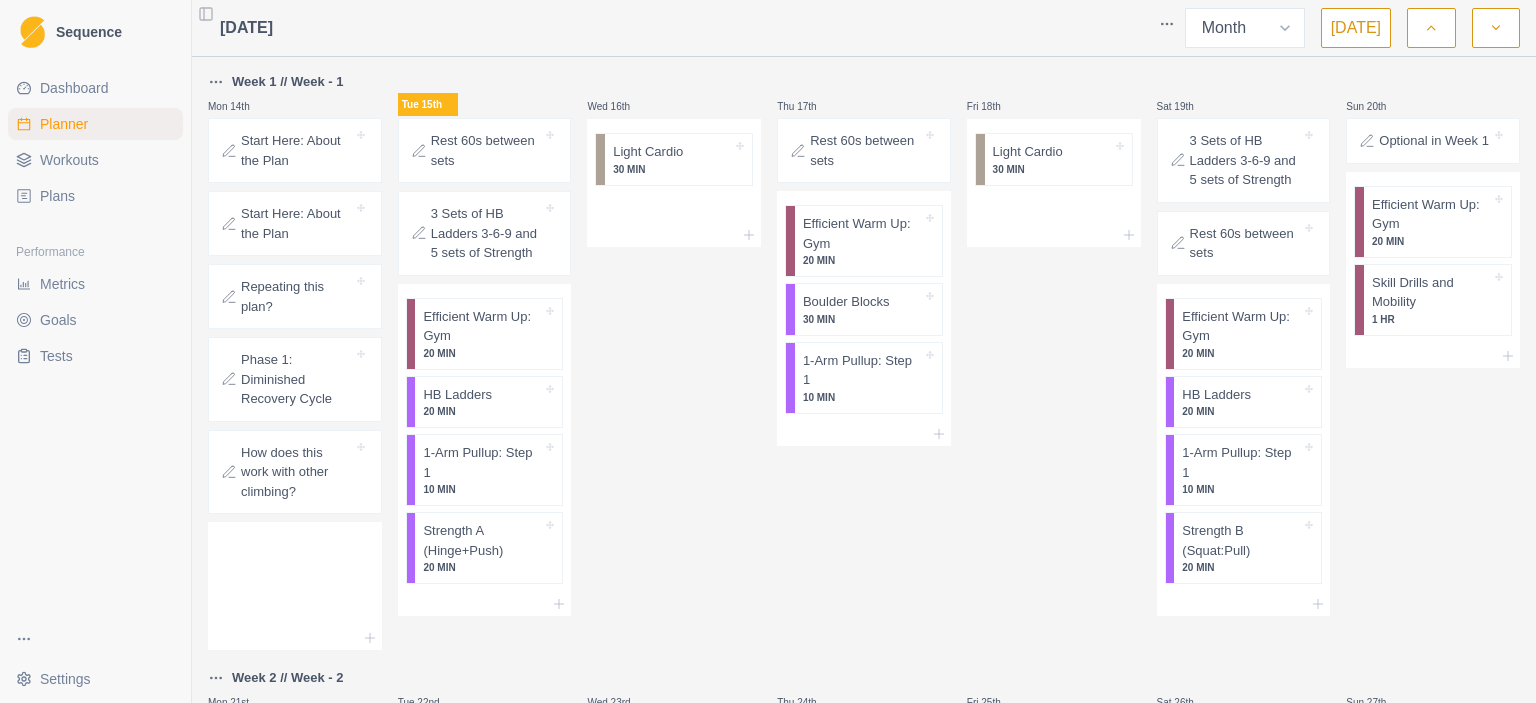 click on "Dashboard" at bounding box center [74, 88] 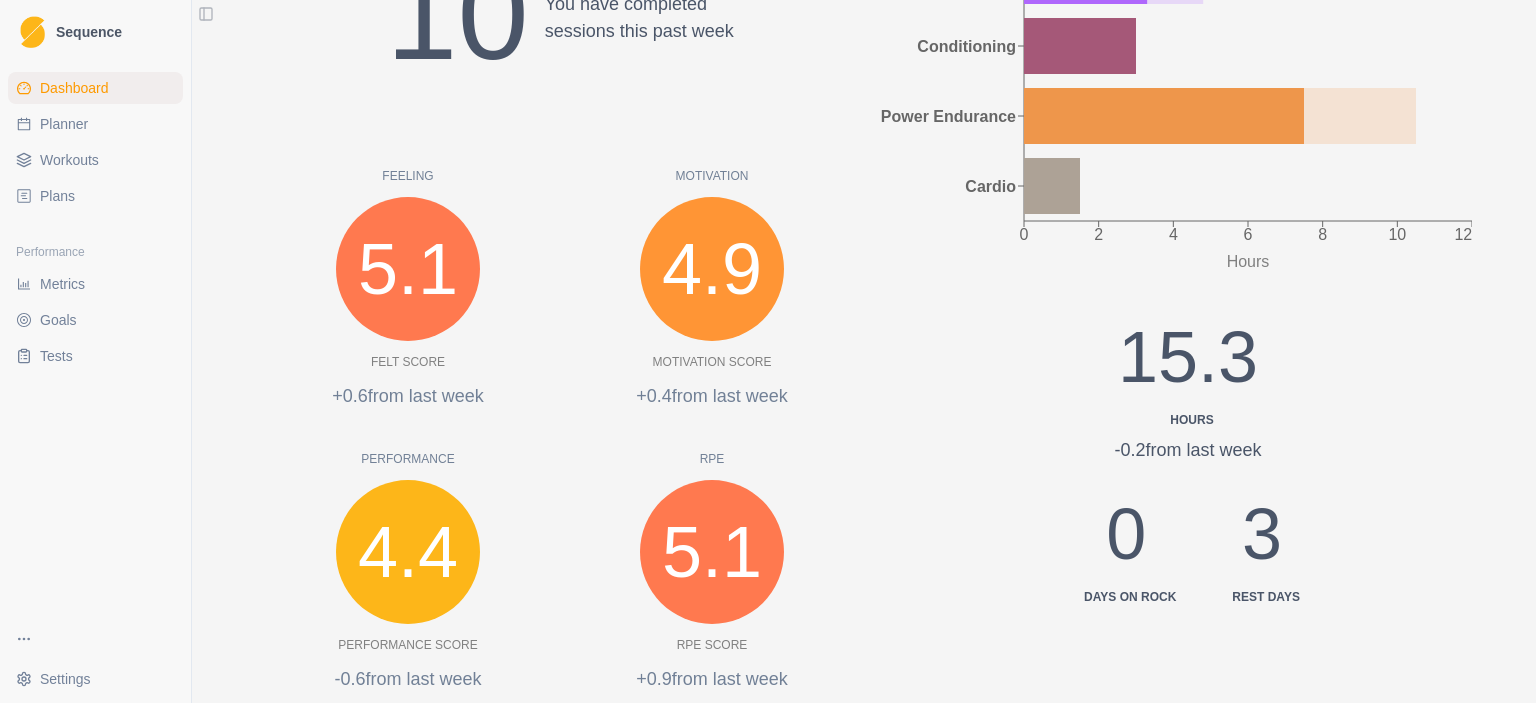 scroll, scrollTop: 403, scrollLeft: 0, axis: vertical 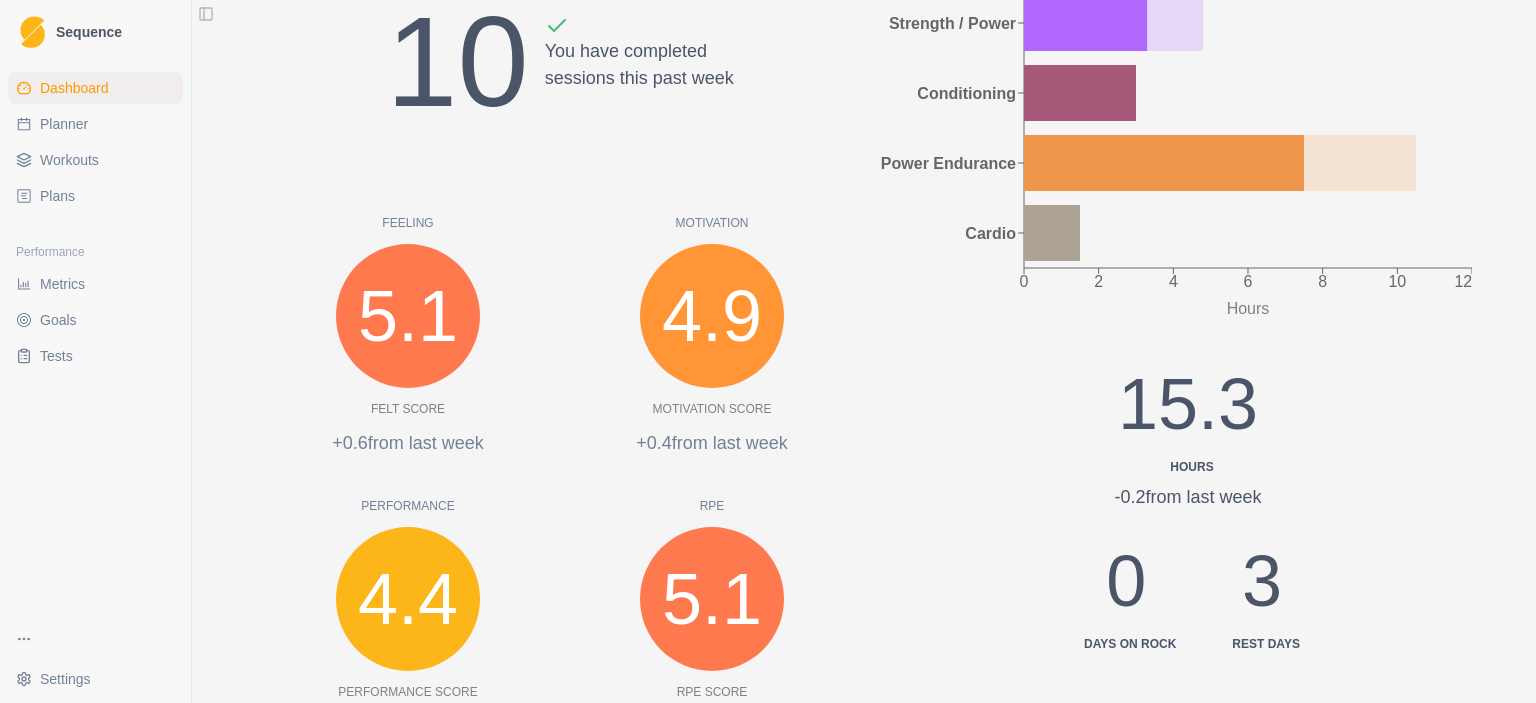 click on "Sequence Dashboard Planner Workouts Plans Performance Metrics Goals Tests Settings Toggle Sidebar Upcoming Workouts Strength A (Hinge+Push) Strength / Power HB Ladders Strength / Power Efficient Warm Up: Gym Conditioning 1-Arm Pullup: Step 1 Strength / Power Light Cardio Cardio View Planner Goals In Progress You currently don't have any goals in progress.   Learn more about goals  View Goals Snapshot Last  7  Days This snapshot will show demo data until you complete your first workout Sessions 10 You have completed     sessions this past week Feeling 5.1 Felt Score +0.6  from last week Motivation 4.9 Motivation Score +0.4  from last week Performance 4.4 Performance Score -0.6  from last week RPE 5.1 RPE Score +0.9  from last week Session Breakdown time total 0 2 4 6 8 10 12 Hours Strength / Power Conditioning Power Endurance Cardio 15.3 Hours -0.2  from last week 0 Days on Rock 3 Rest days Recent Milestones You currently haven't recorded any Milestones.   Learn more about Milestones  heroku-24" at bounding box center [768, 351] 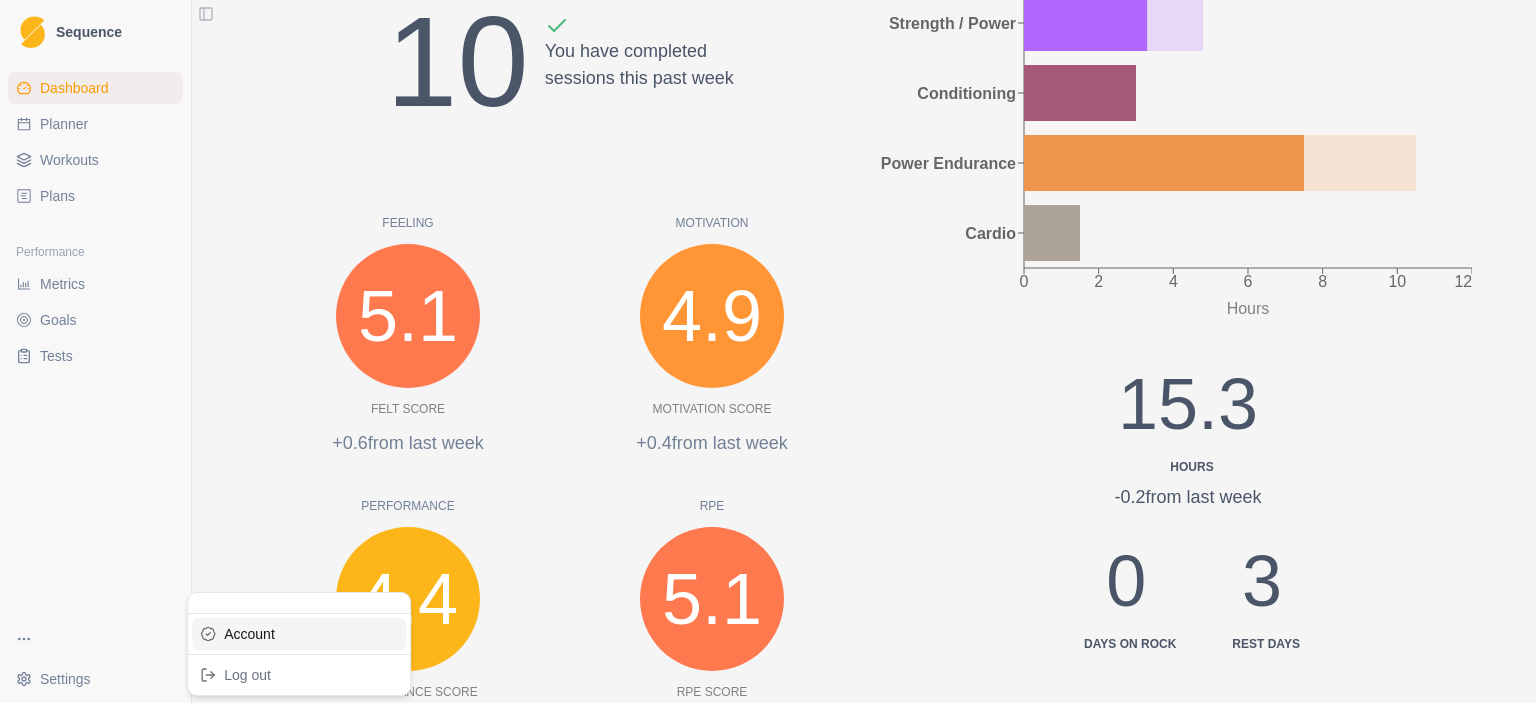 click on "Account" at bounding box center (299, 634) 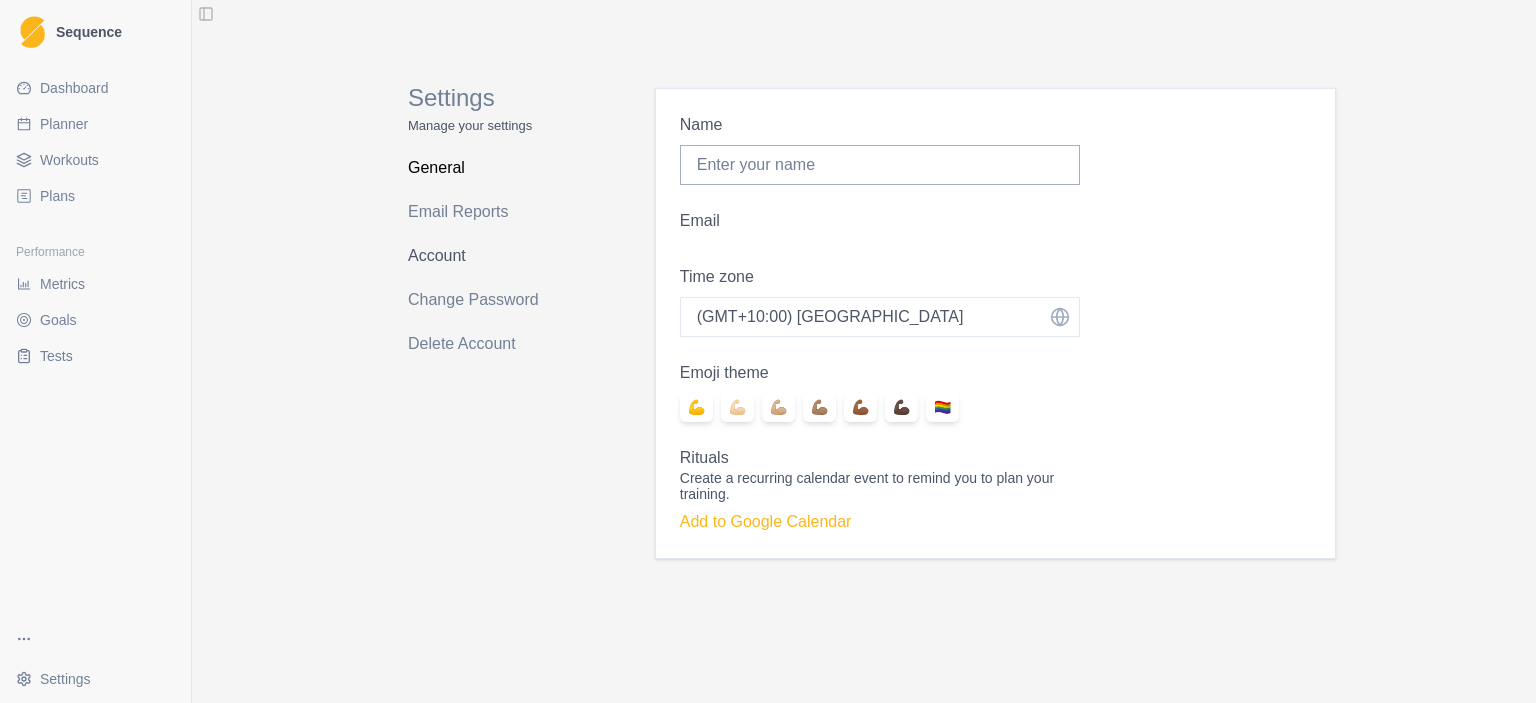 click on "Account" at bounding box center (487, 256) 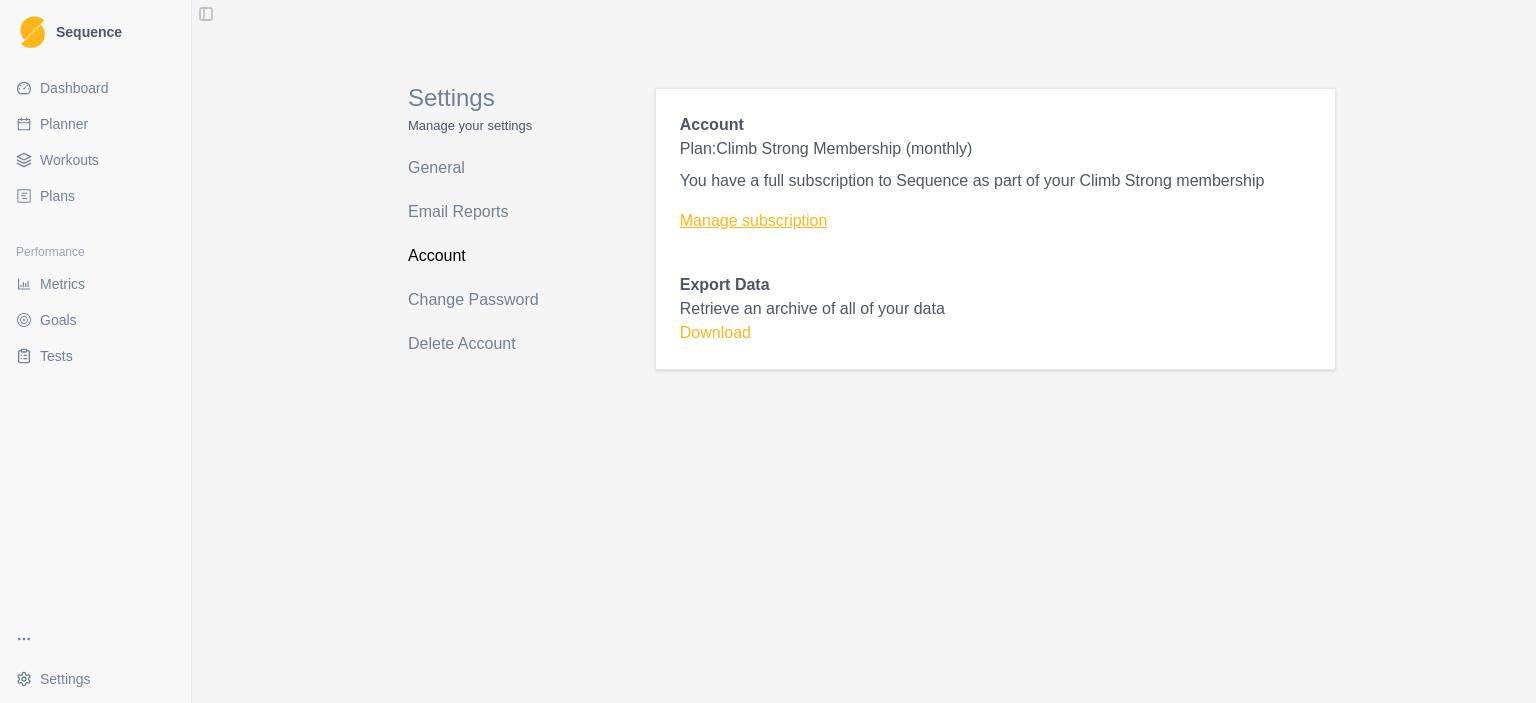 click on "Manage subscription" at bounding box center (995, 221) 